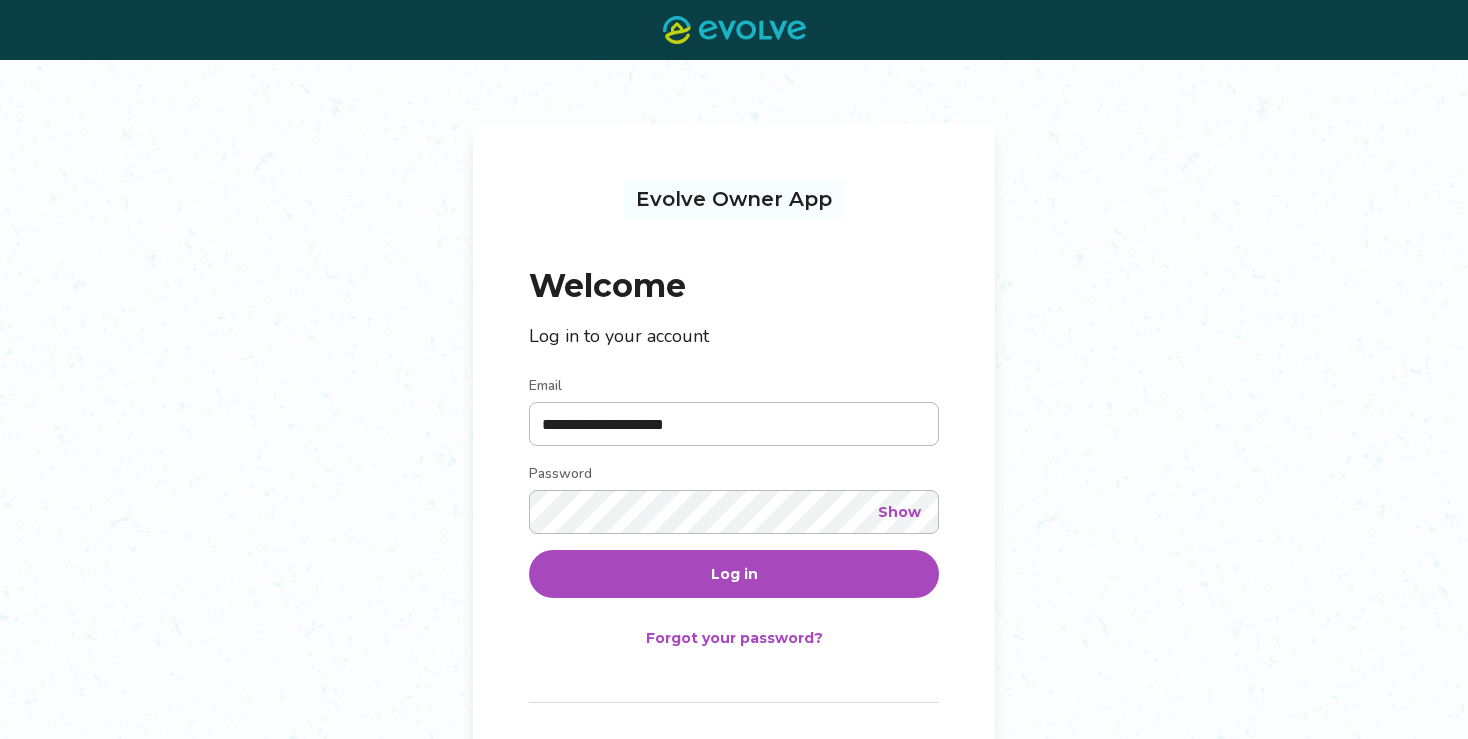 scroll, scrollTop: 0, scrollLeft: 0, axis: both 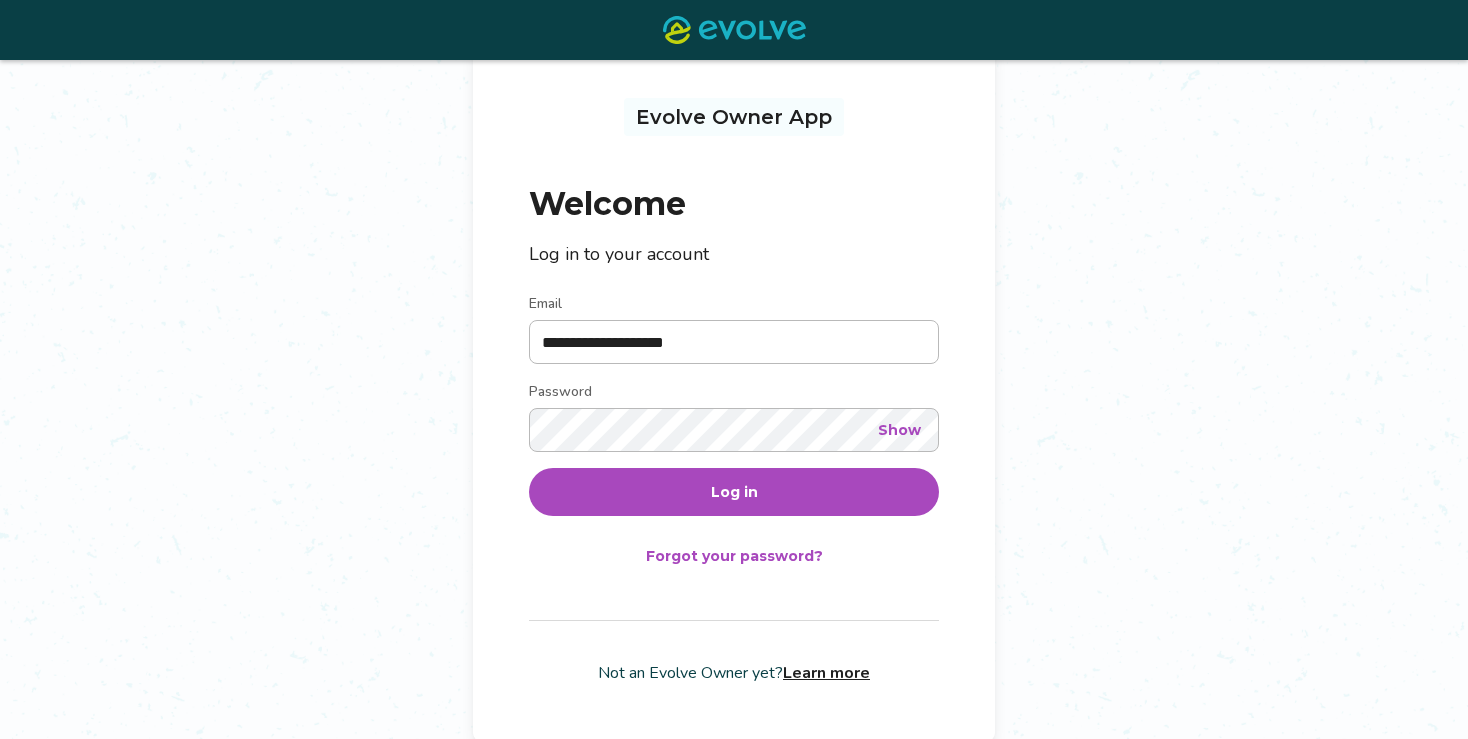 click on "Log in" at bounding box center (734, 492) 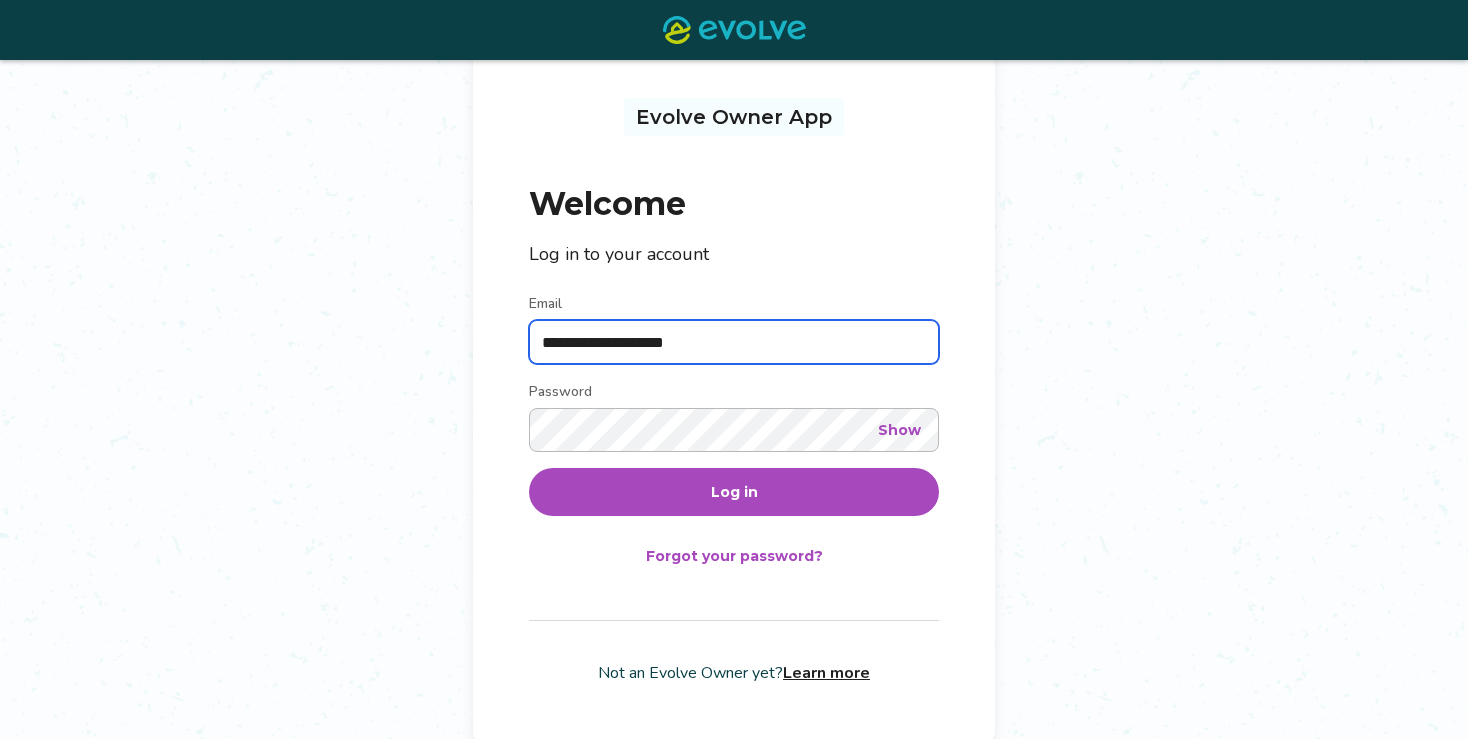 drag, startPoint x: 723, startPoint y: 337, endPoint x: 615, endPoint y: 342, distance: 108.11568 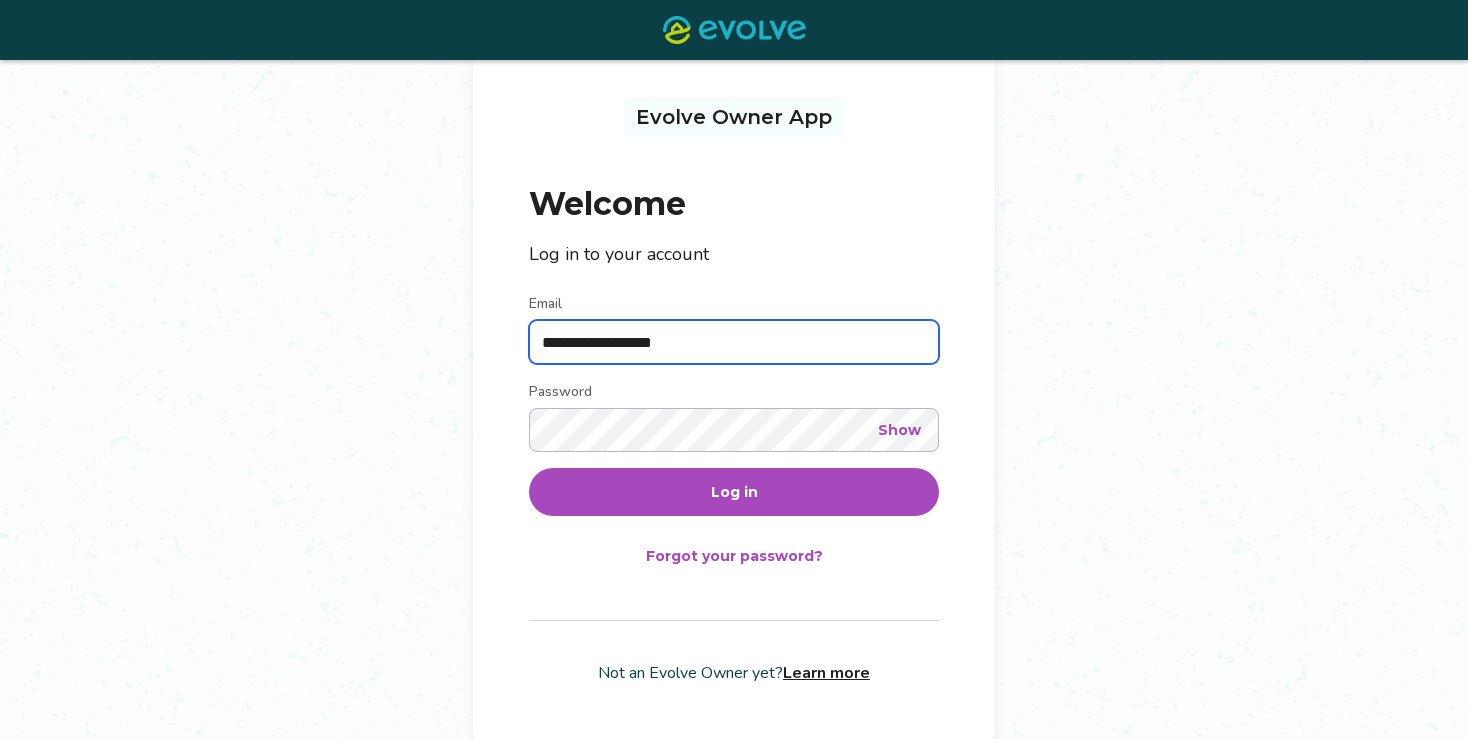 type on "**********" 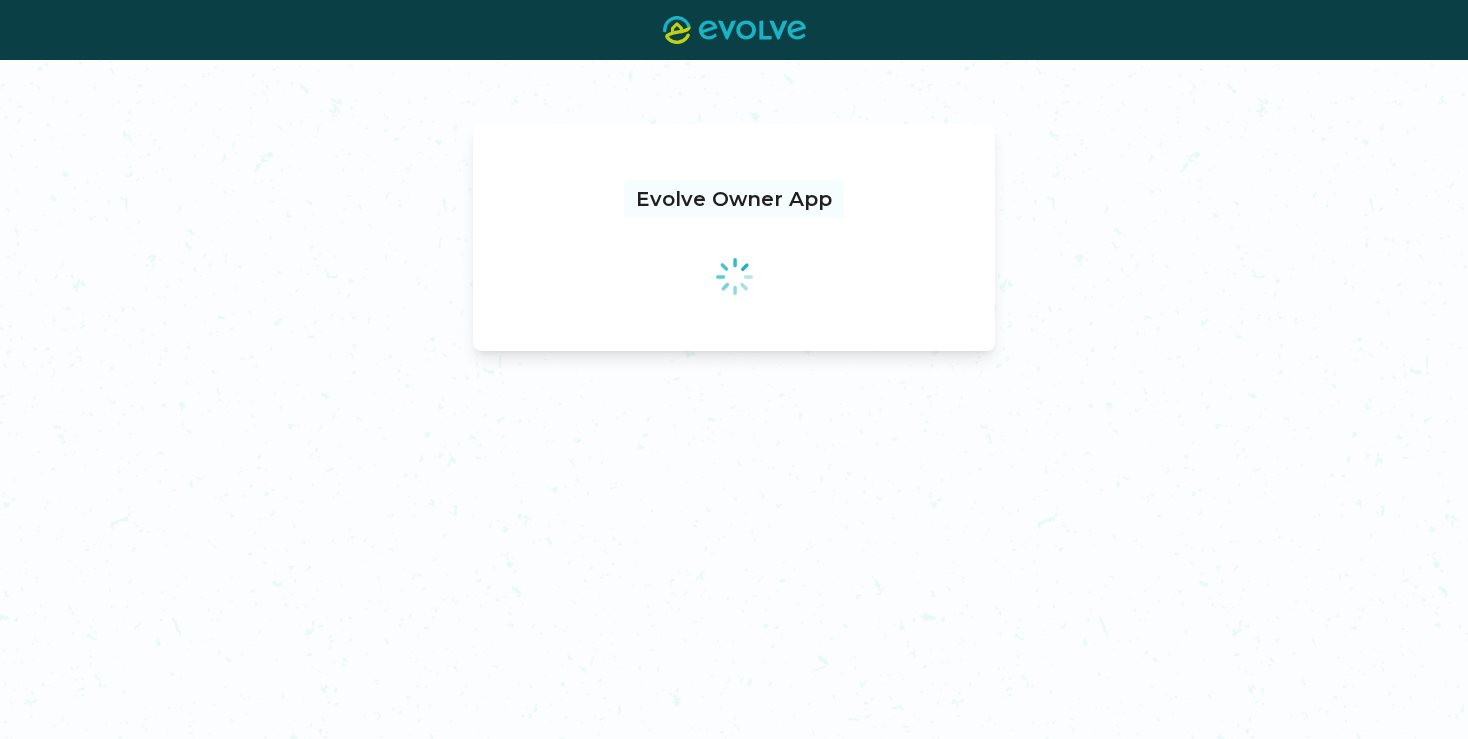 scroll, scrollTop: 0, scrollLeft: 0, axis: both 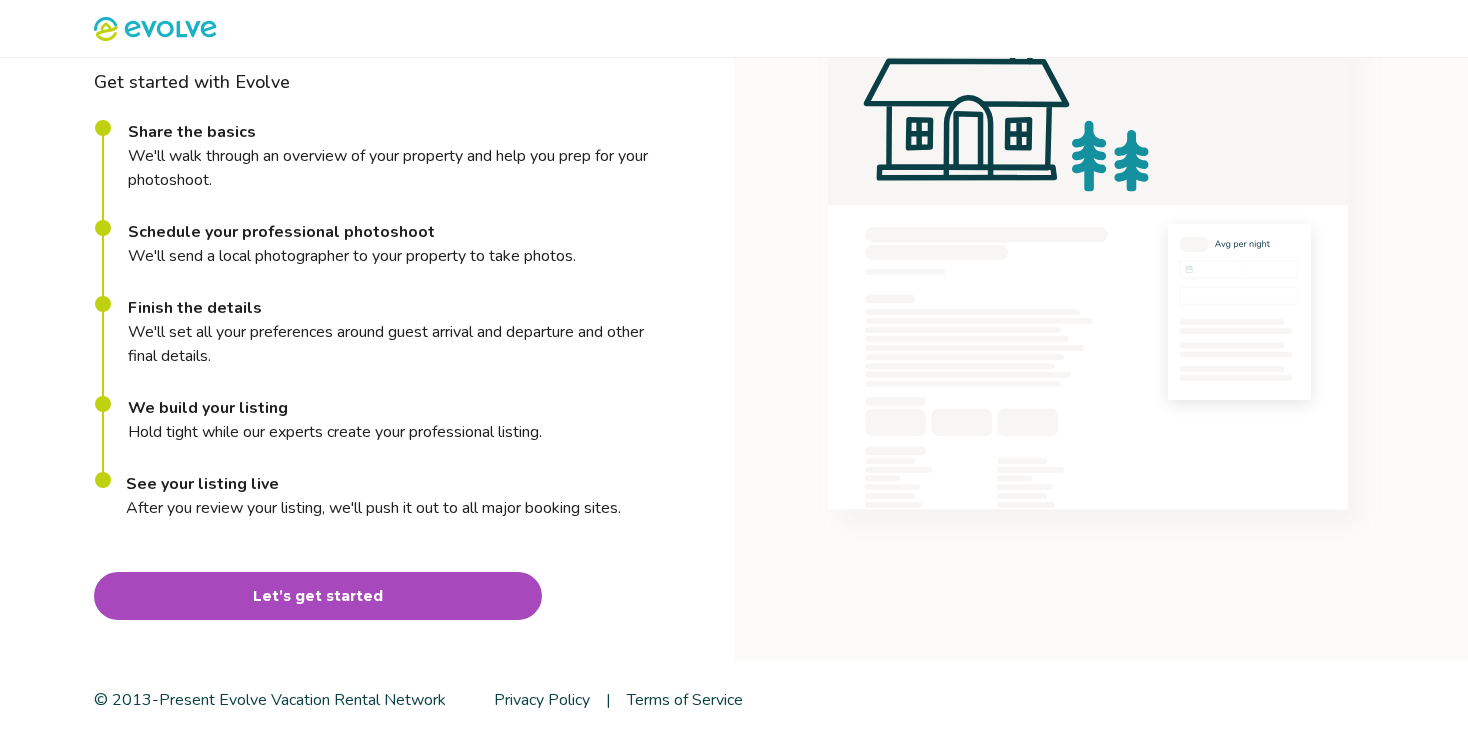 click on "Let’s get started" at bounding box center (318, 596) 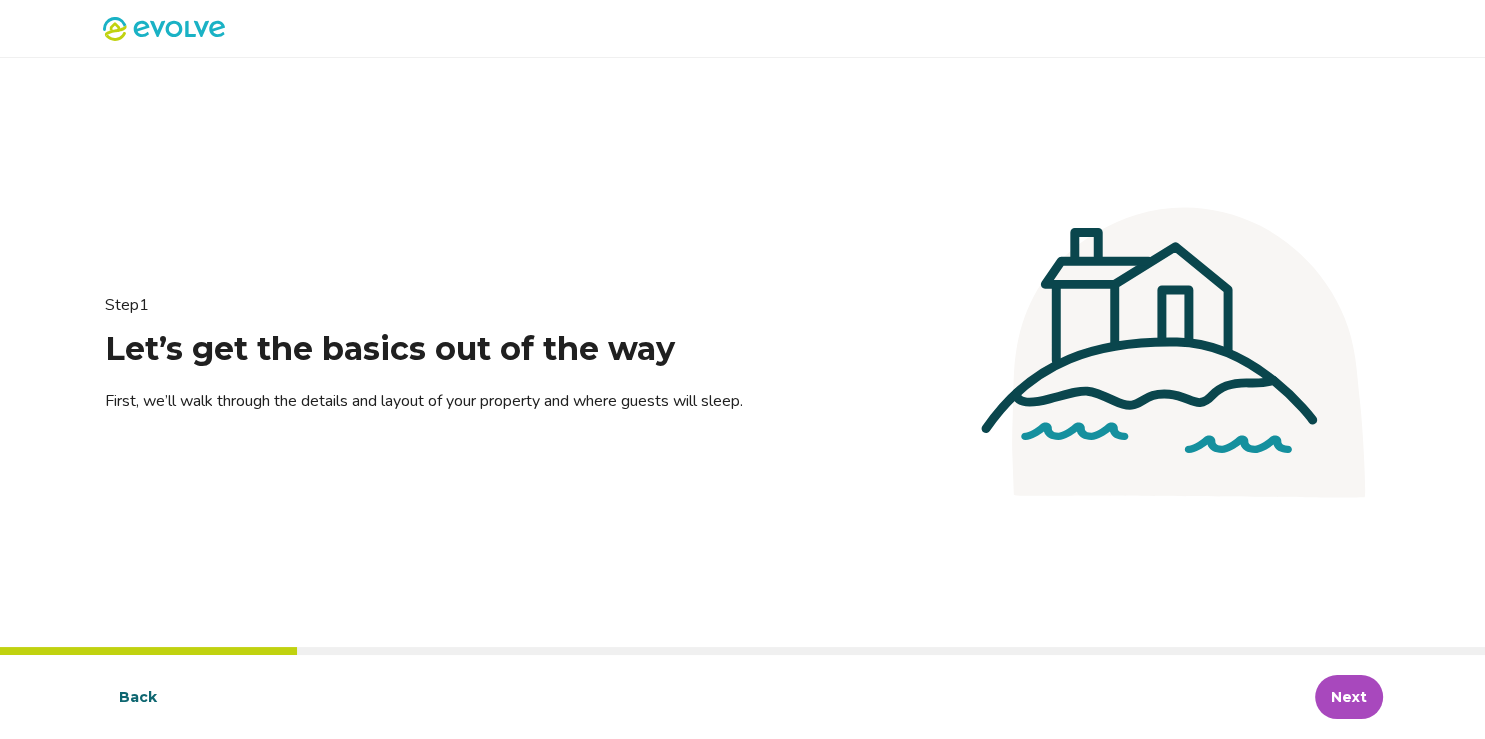 click on "Next" at bounding box center [1349, 697] 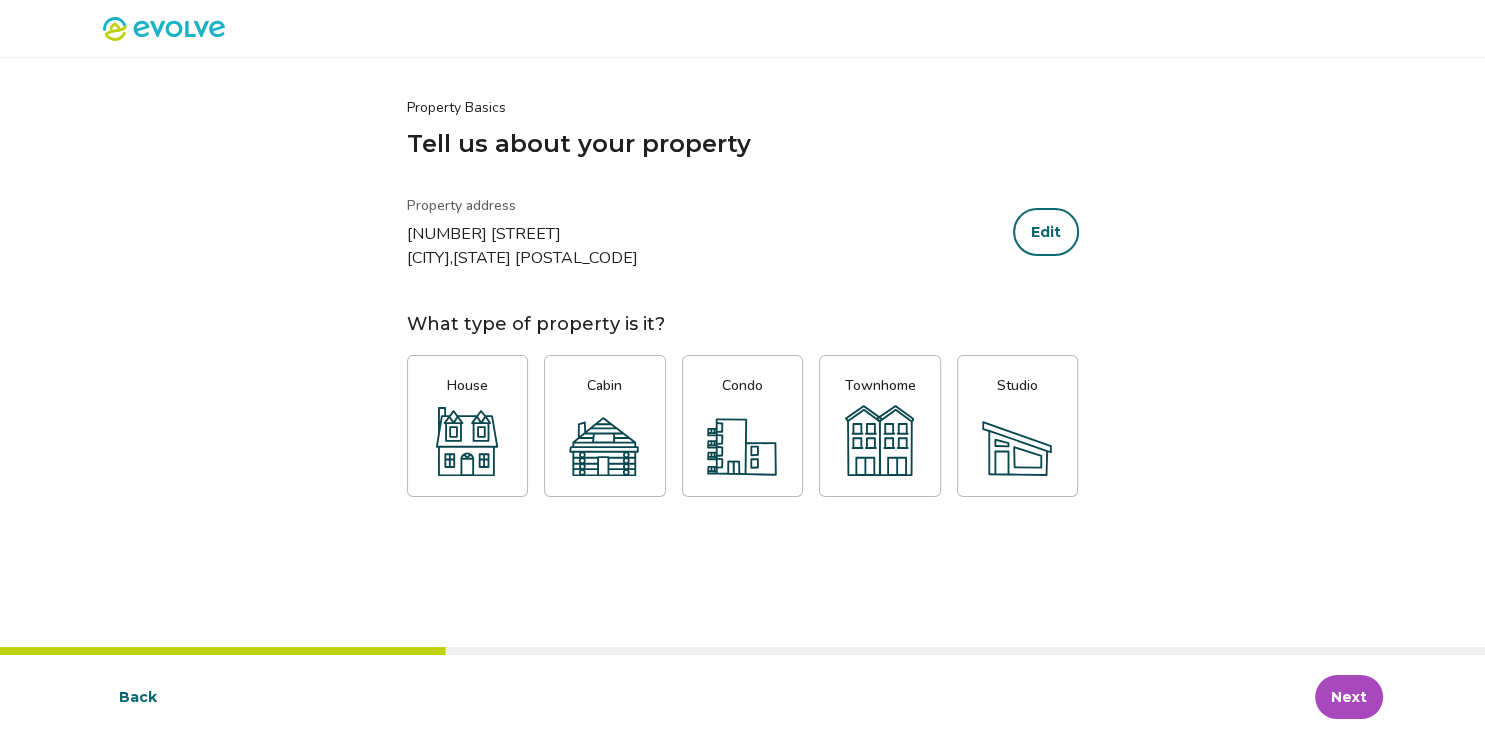 click 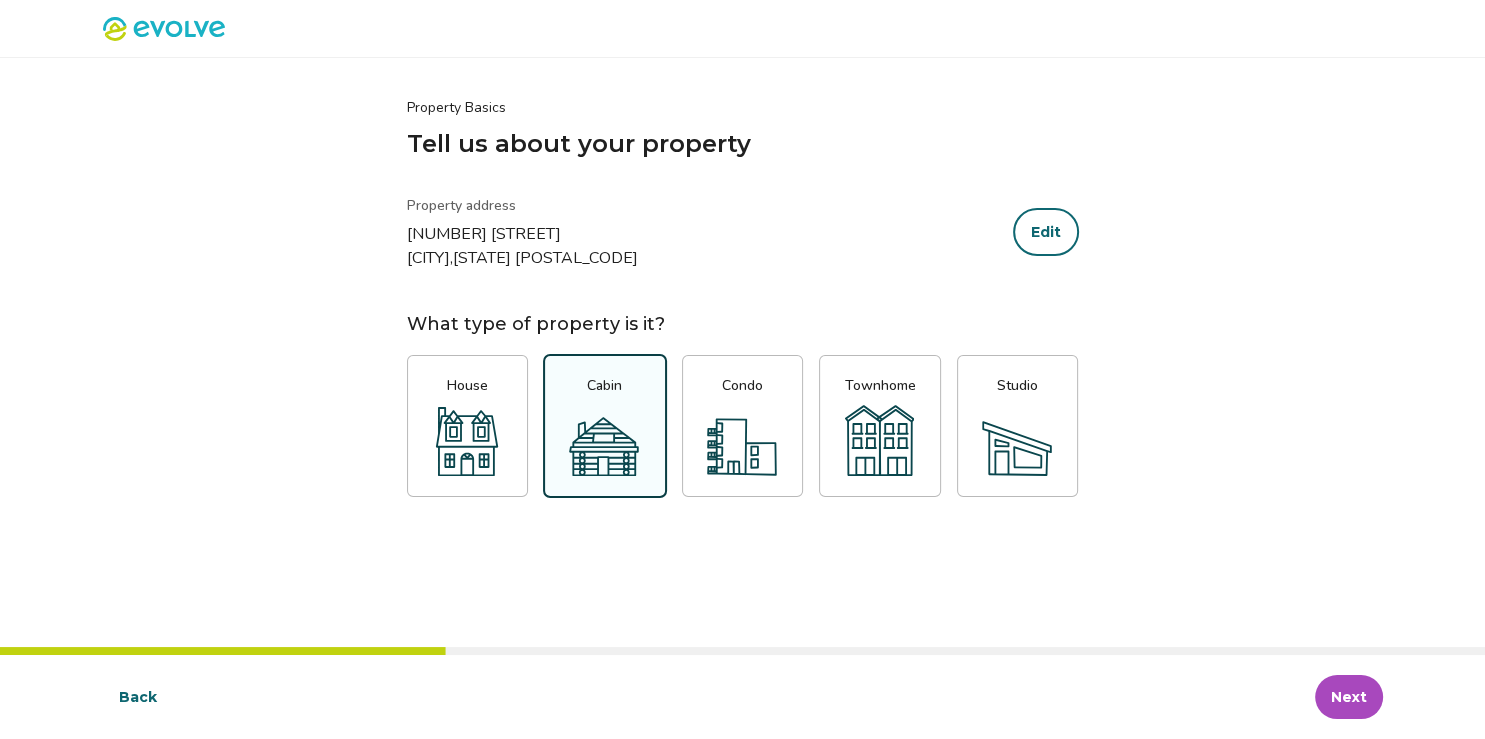 click on "Next" at bounding box center (1349, 697) 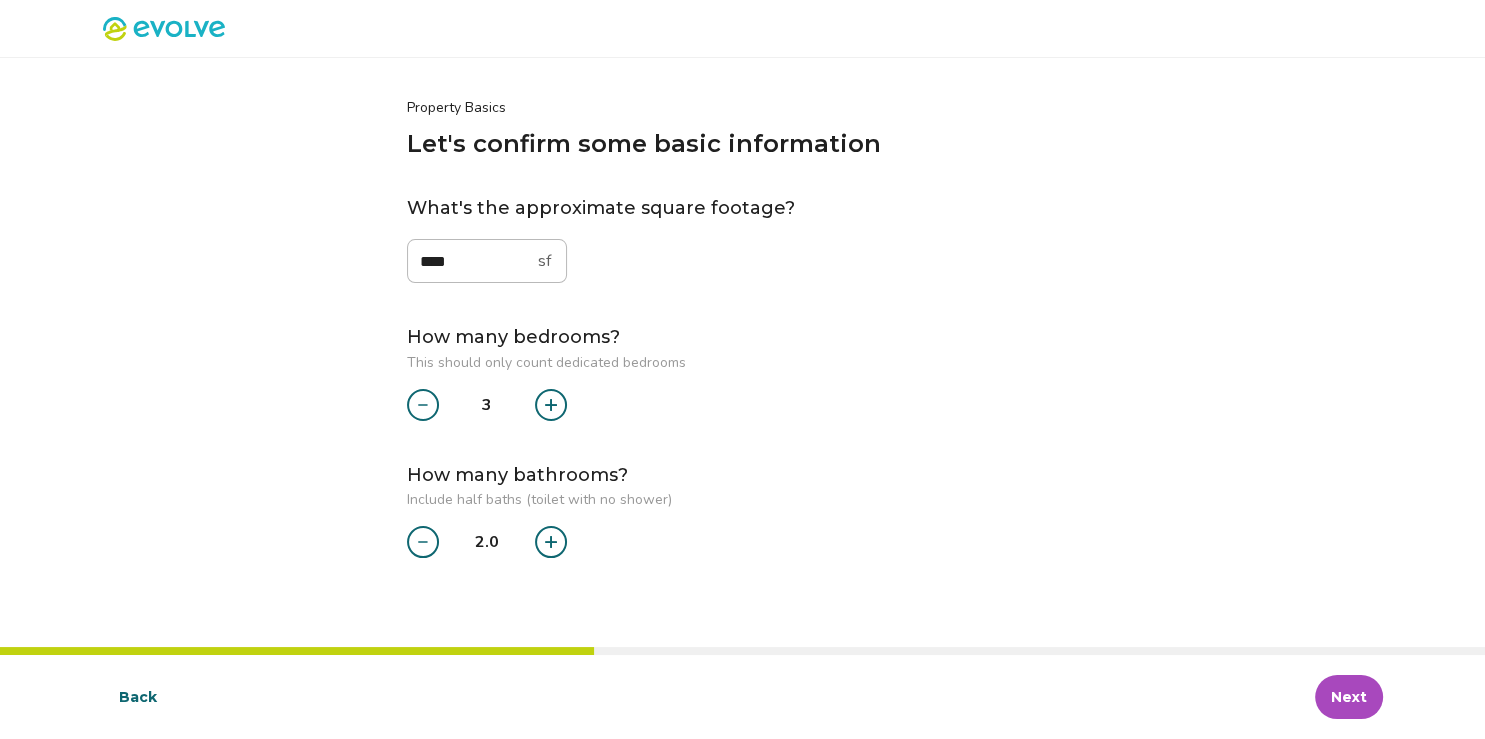 click 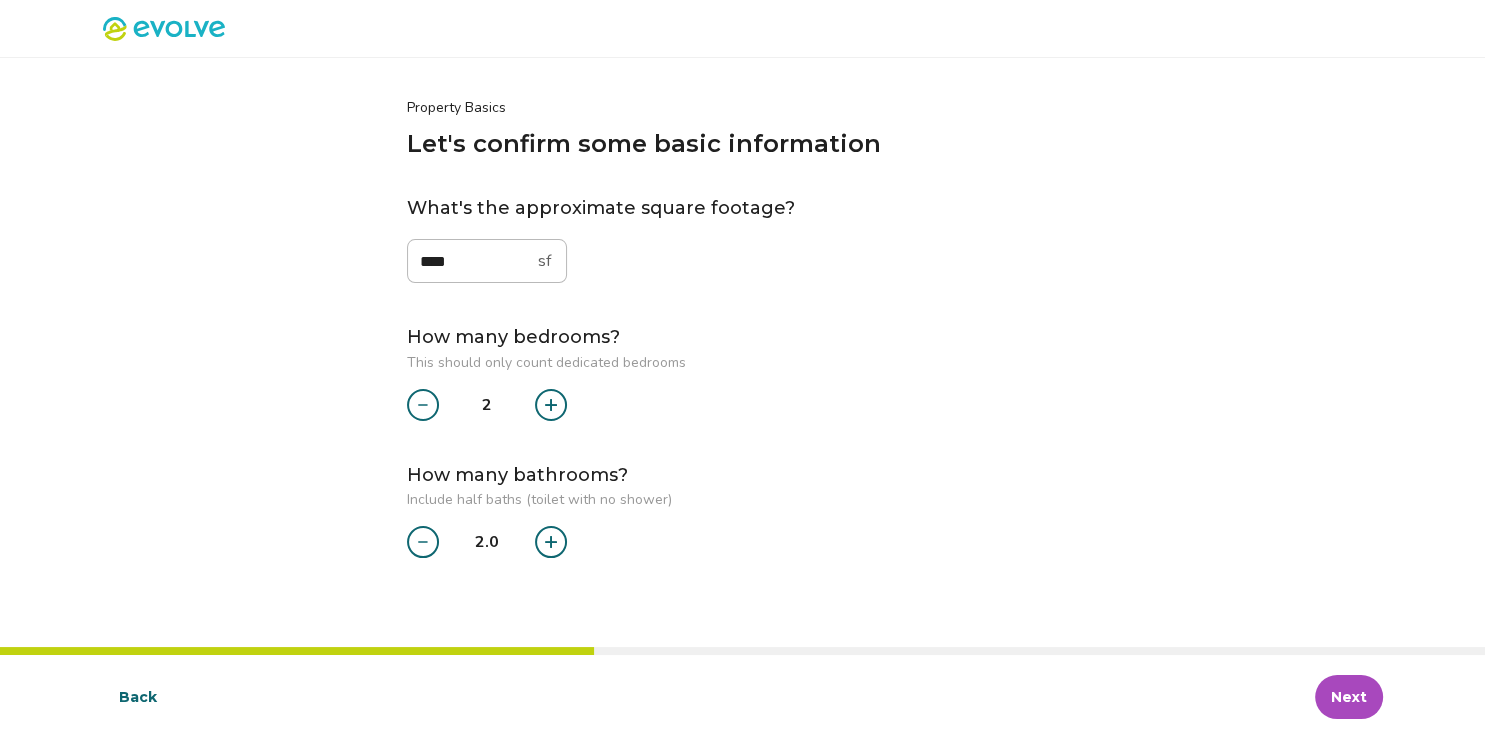 click on "Next" at bounding box center [1349, 697] 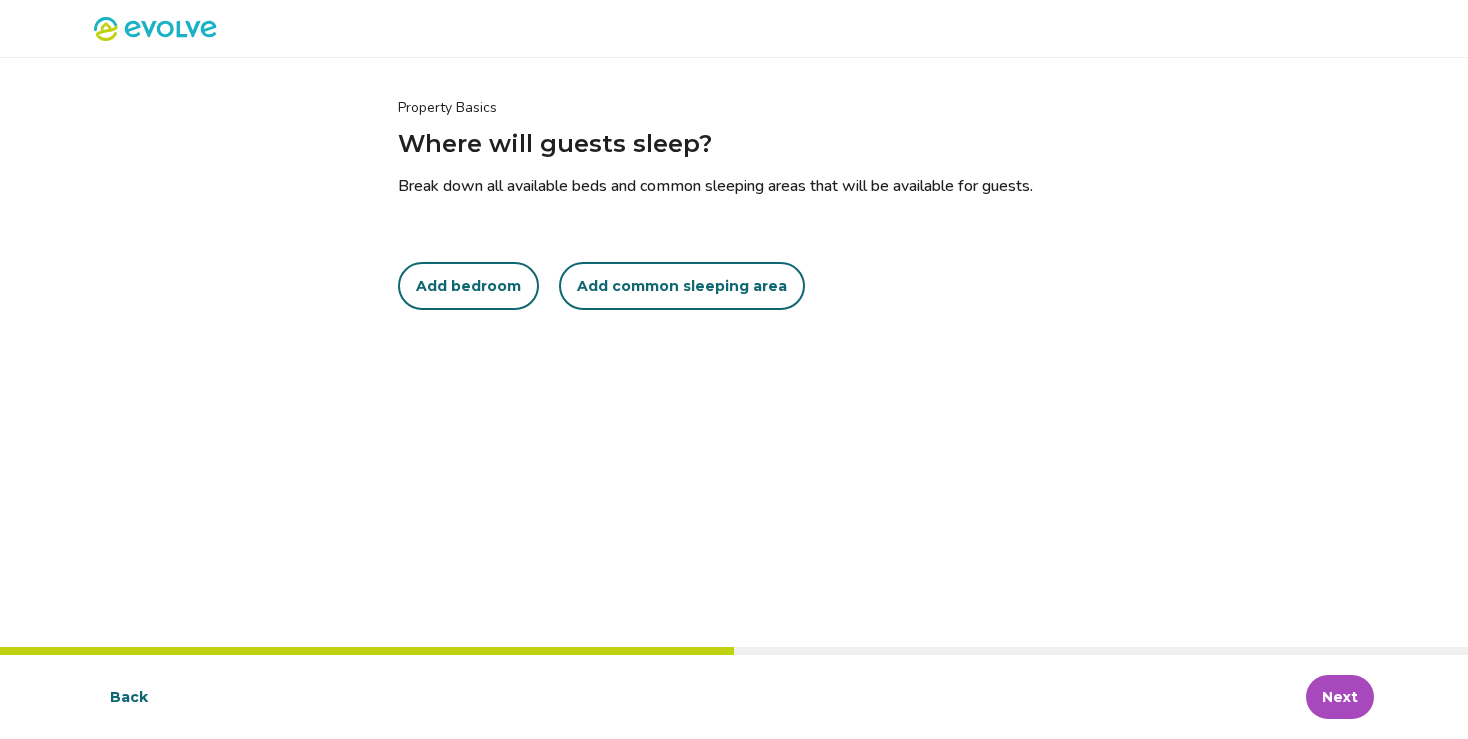 select on "****" 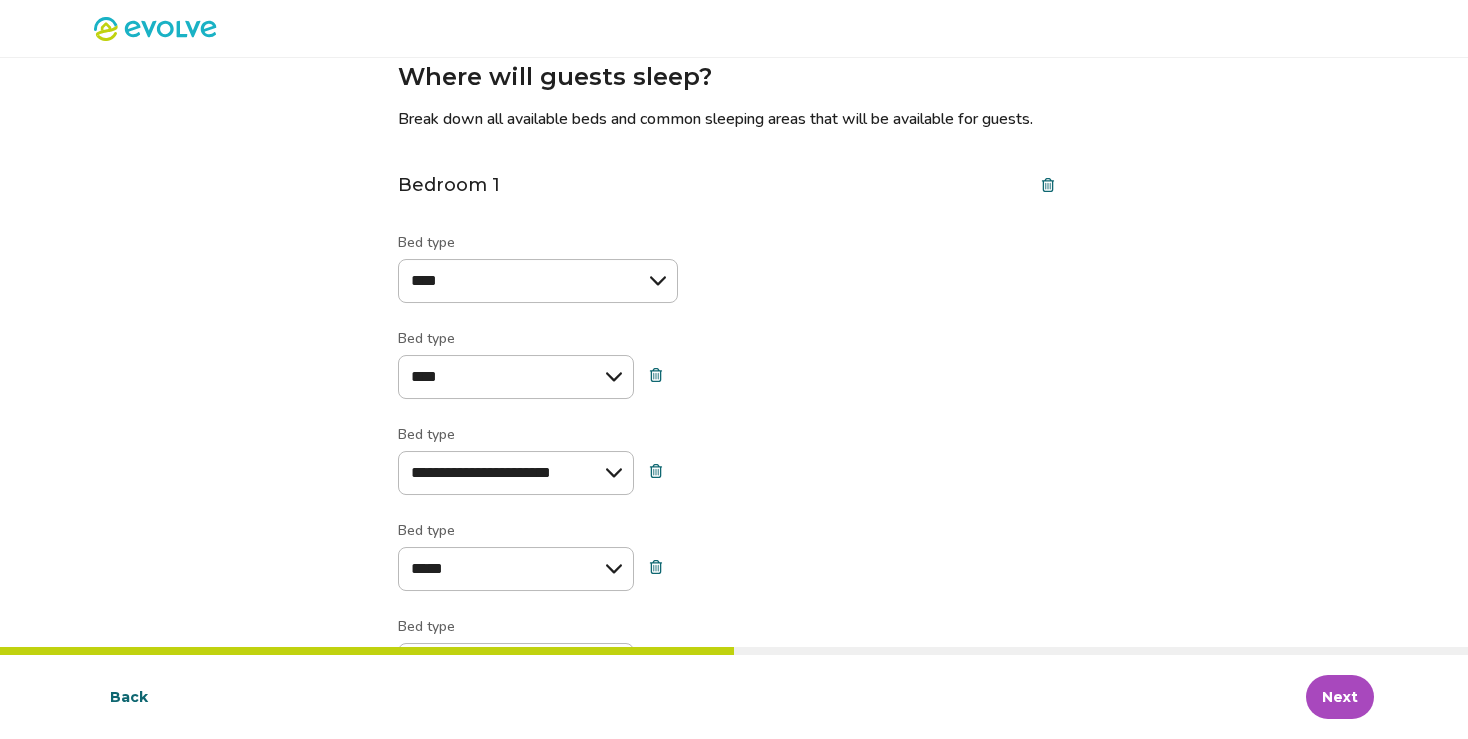 scroll, scrollTop: 105, scrollLeft: 0, axis: vertical 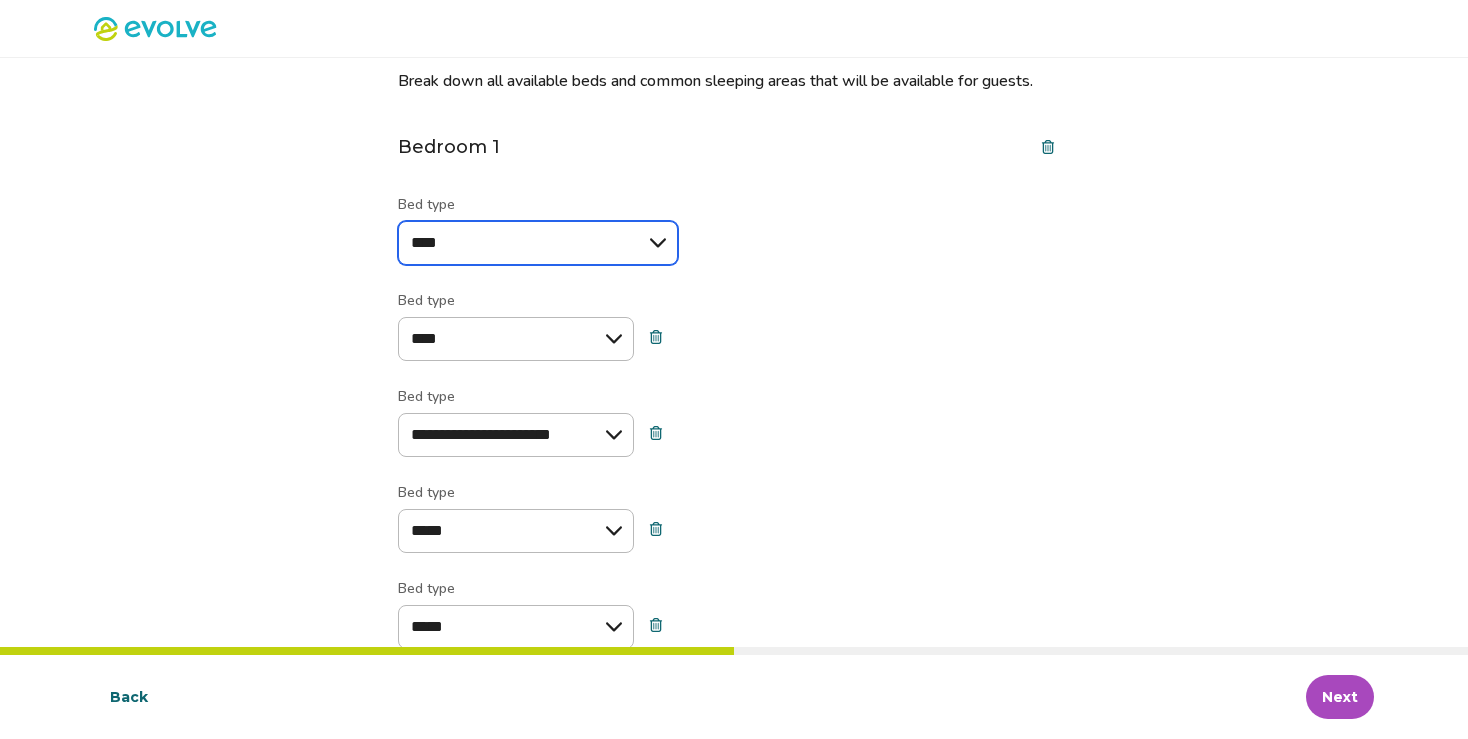 click on "**********" at bounding box center (538, 243) 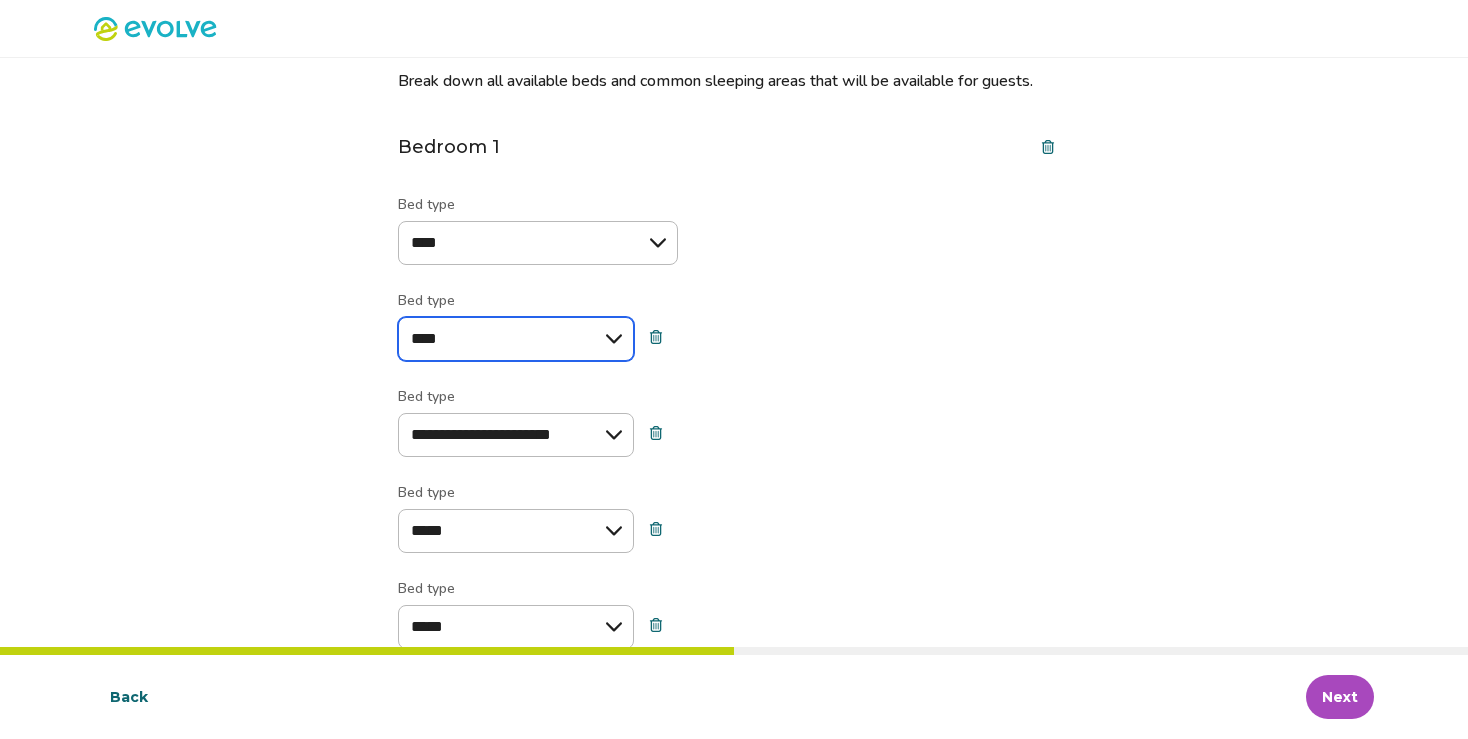 click on "**********" at bounding box center (516, 339) 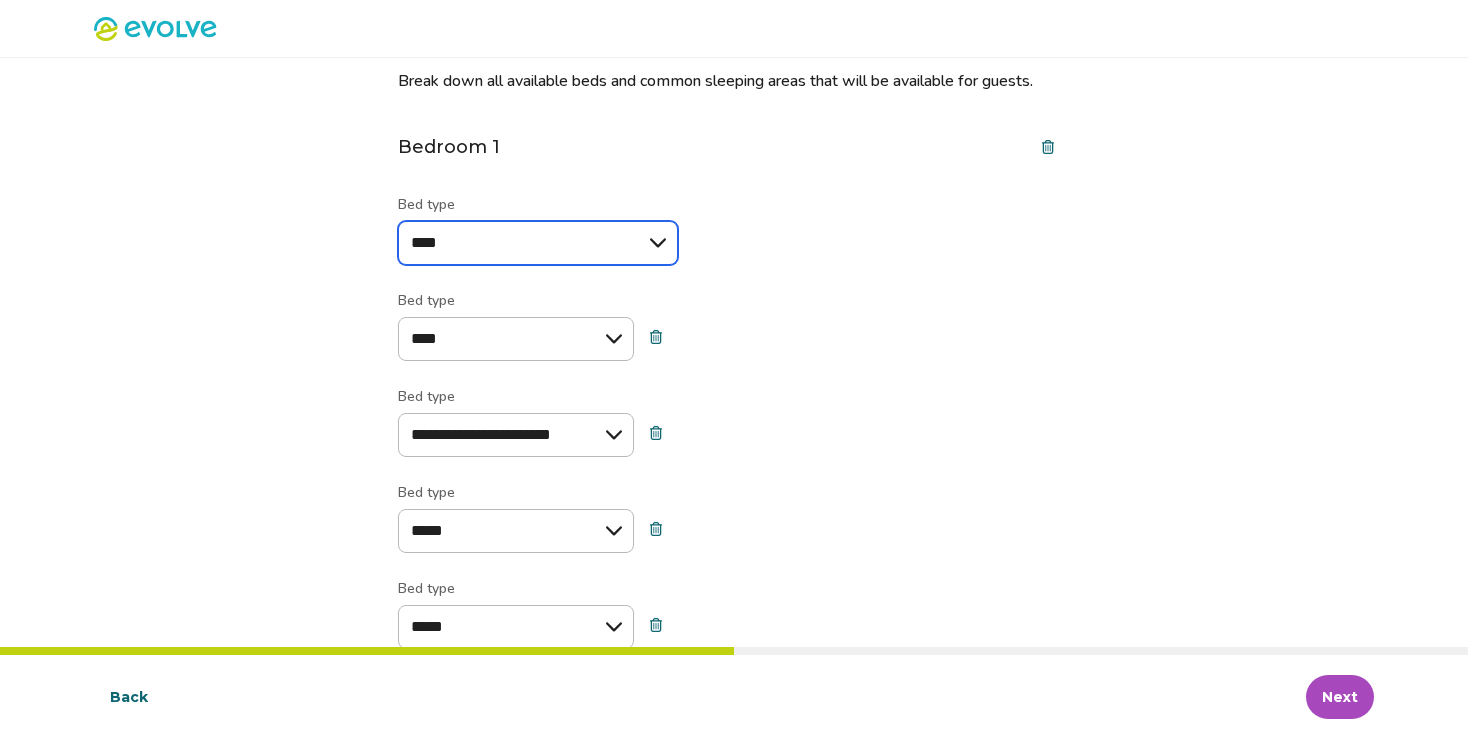 click on "**********" at bounding box center (538, 243) 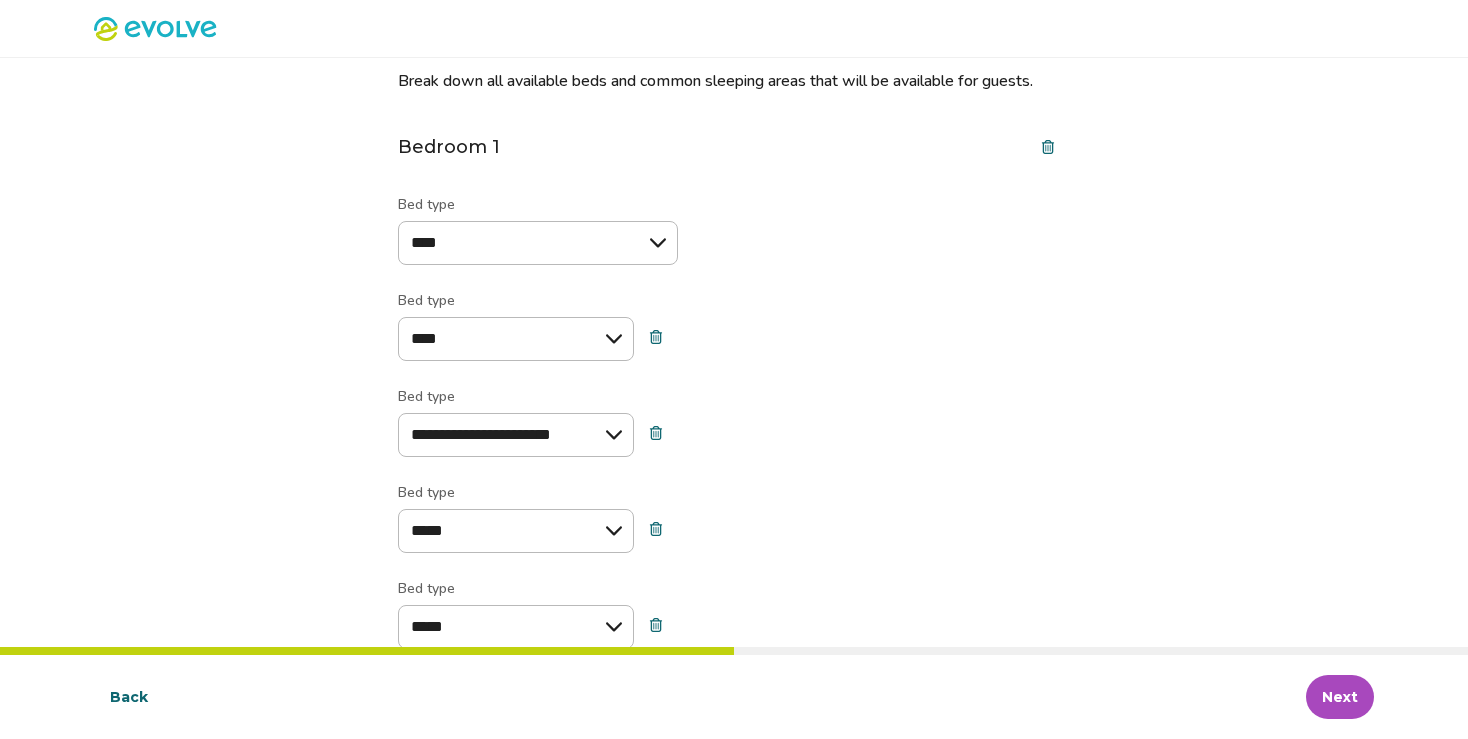 click on "**********" at bounding box center [734, 443] 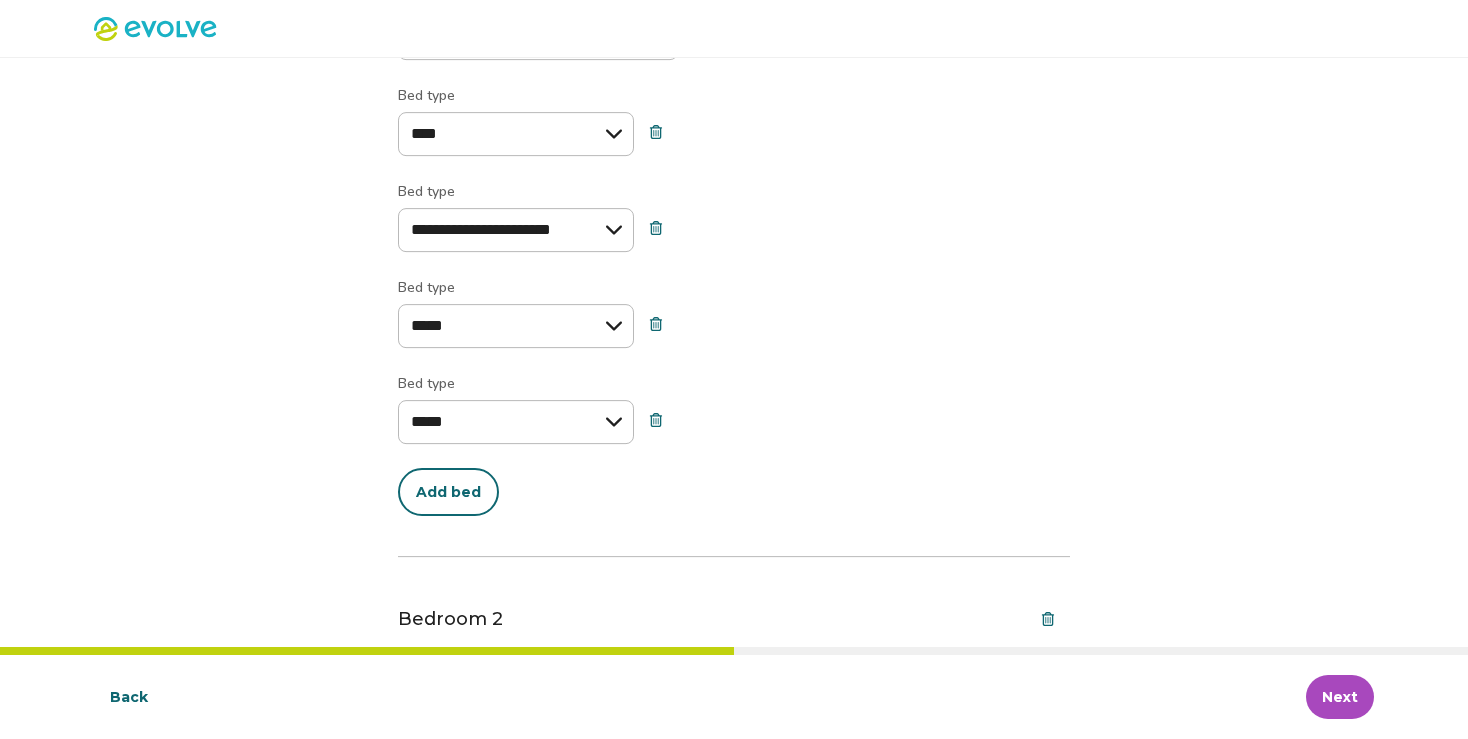 scroll, scrollTop: 211, scrollLeft: 0, axis: vertical 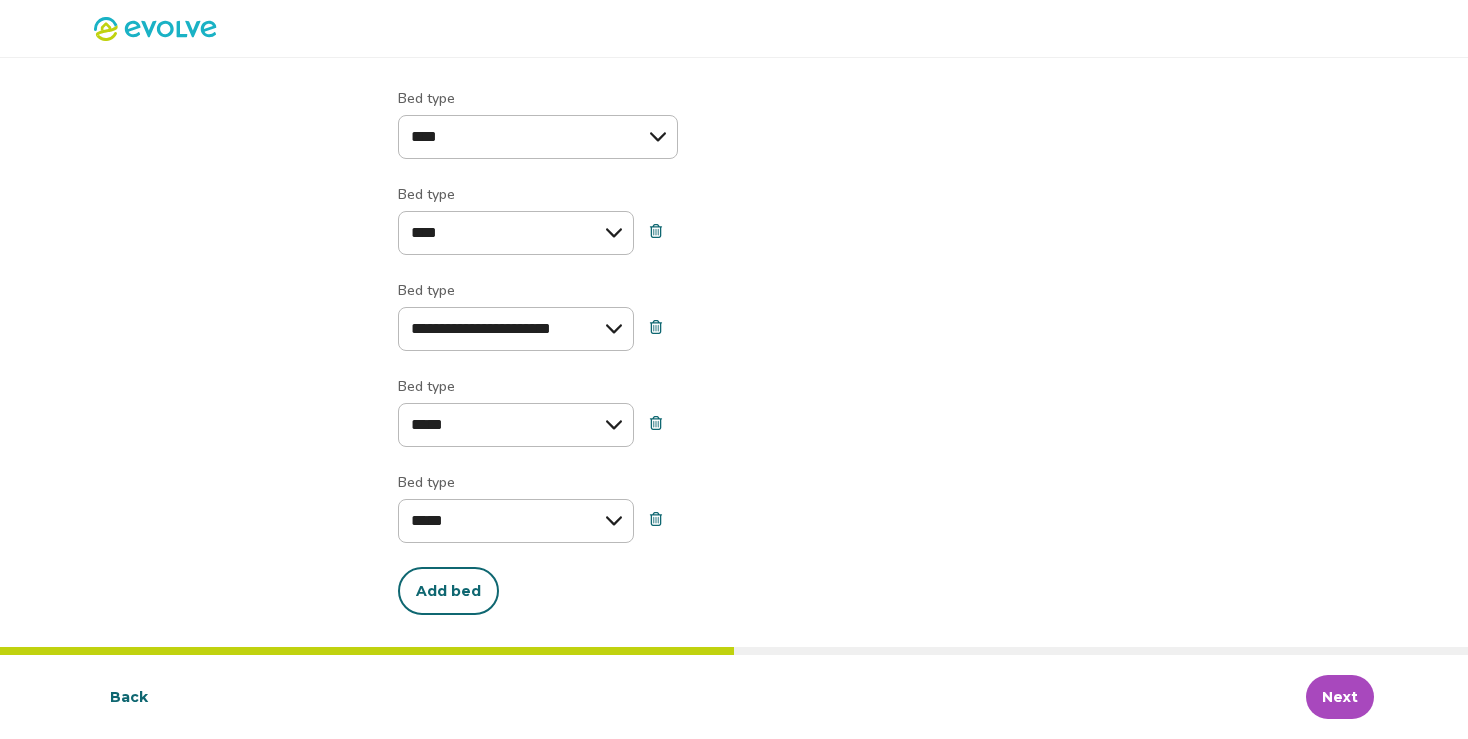 click at bounding box center (656, 519) 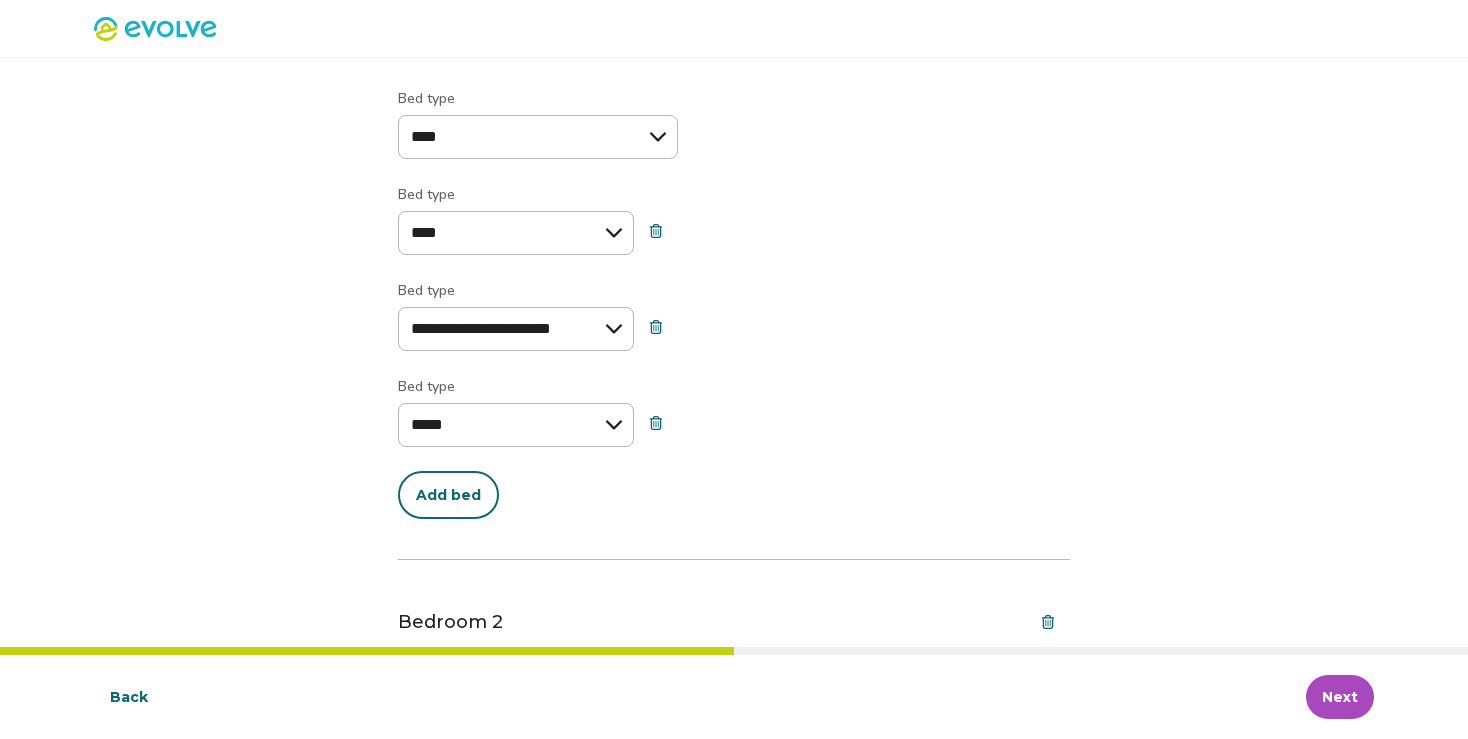 click 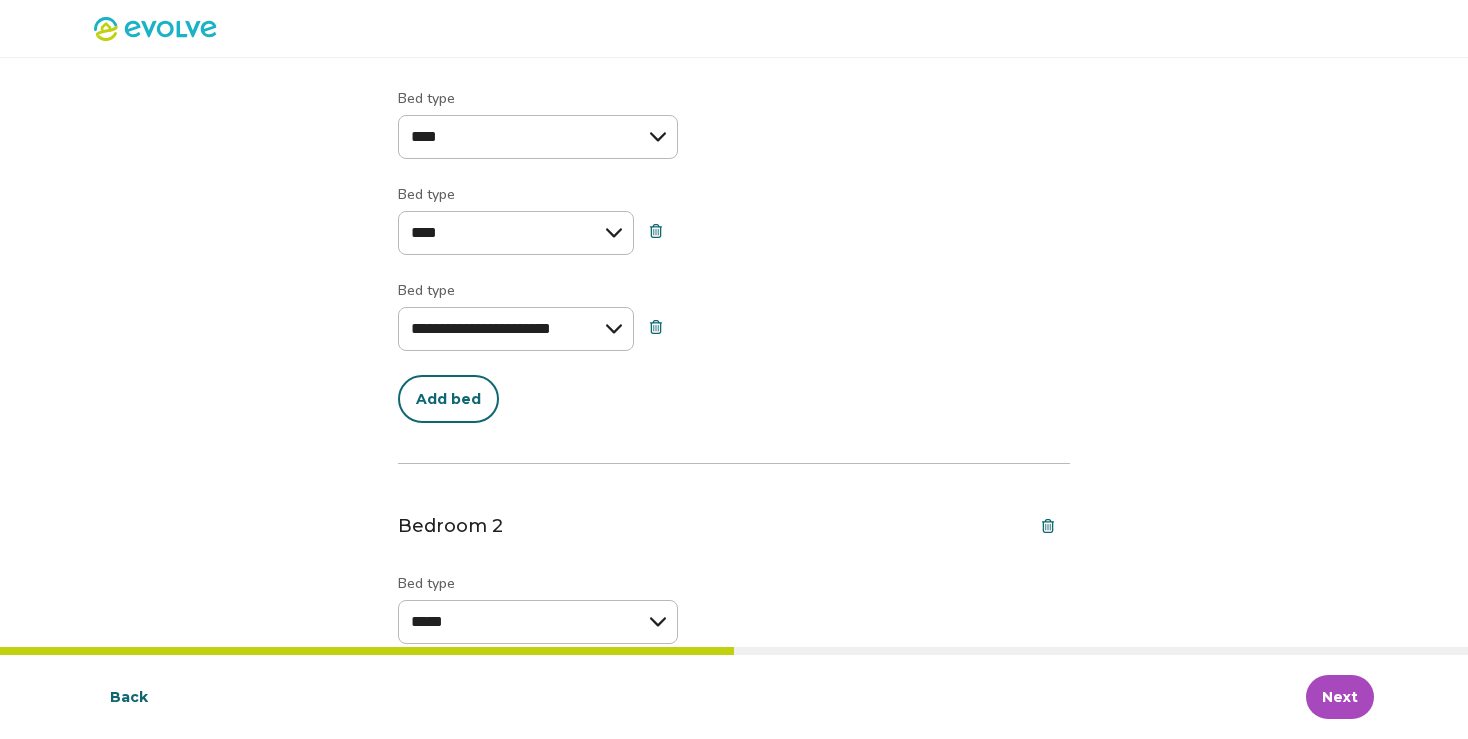 click at bounding box center (656, 327) 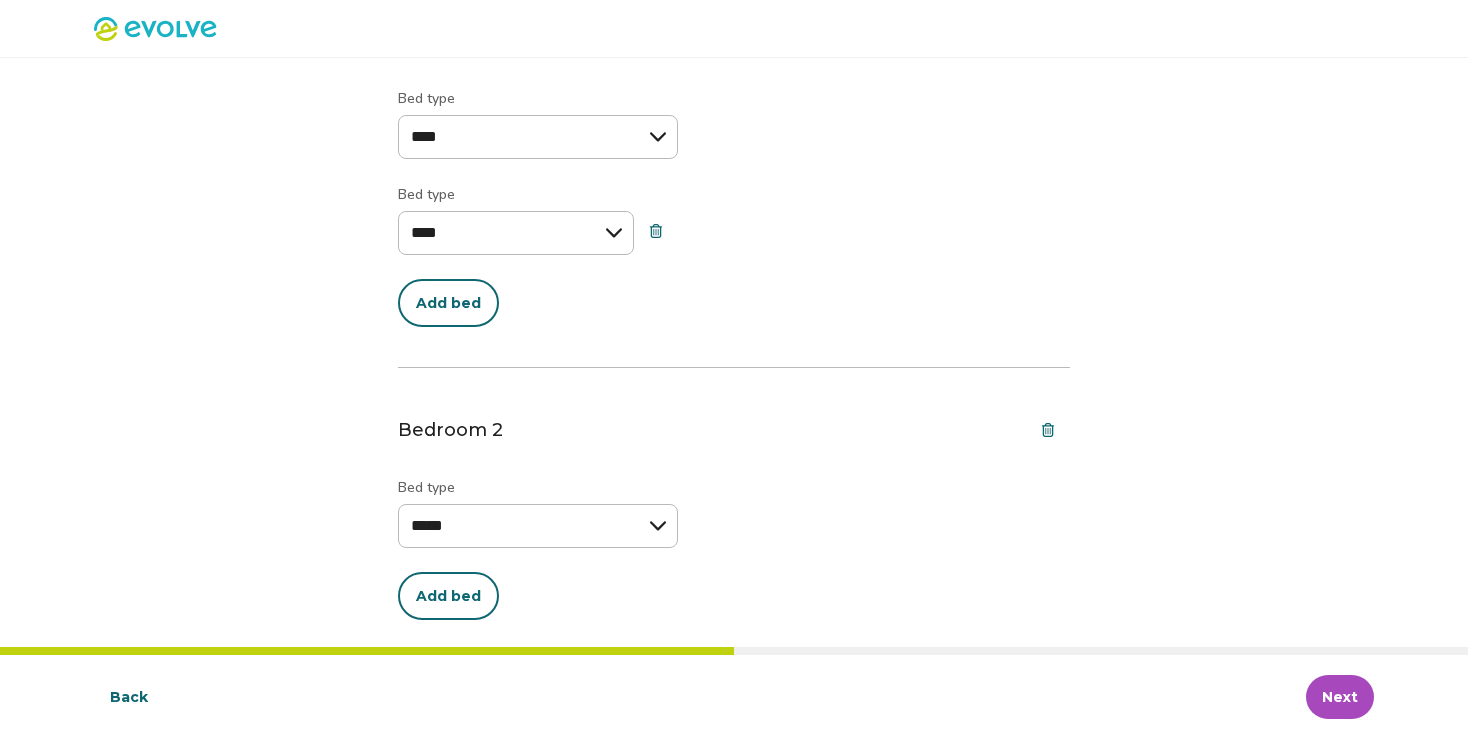 click 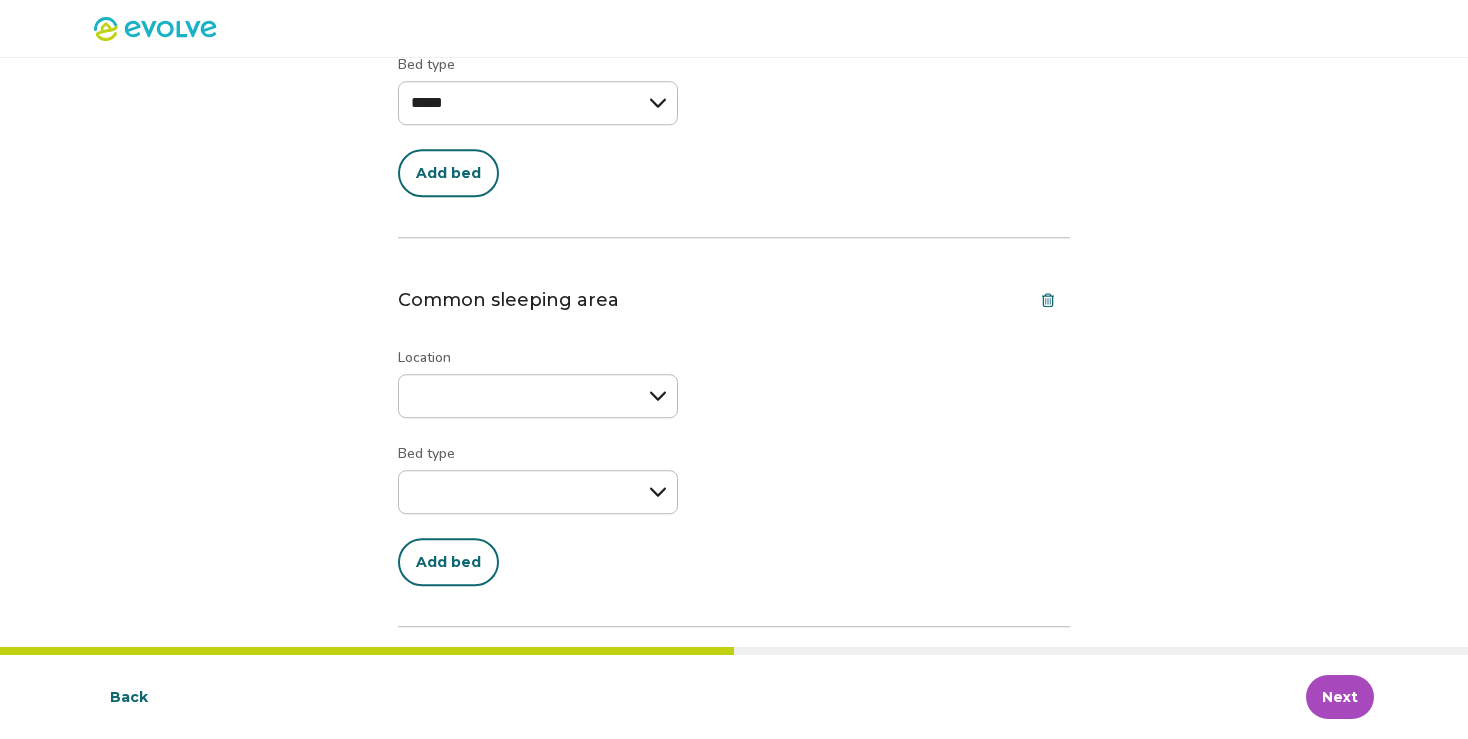 scroll, scrollTop: 634, scrollLeft: 0, axis: vertical 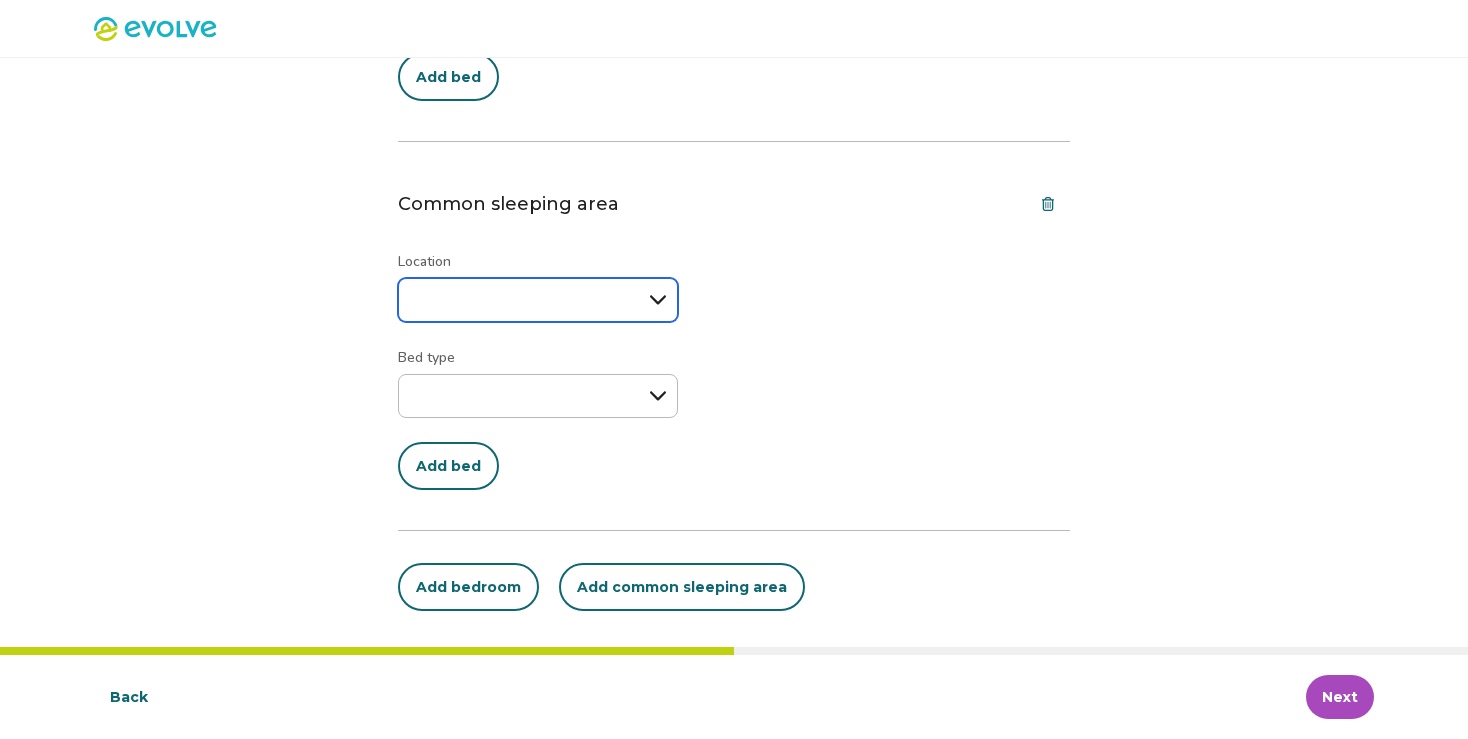 click on "**********" at bounding box center [538, 300] 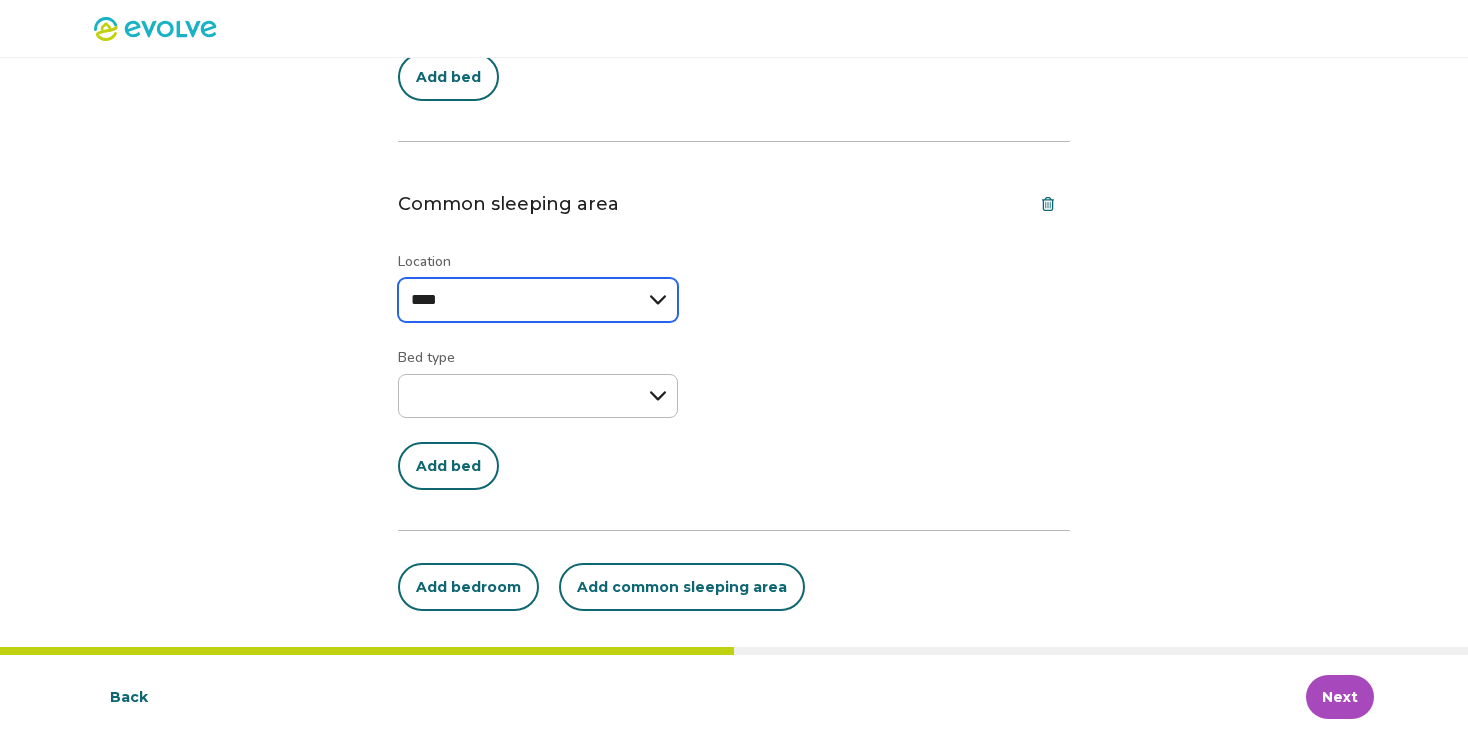 click on "****" at bounding box center (0, 0) 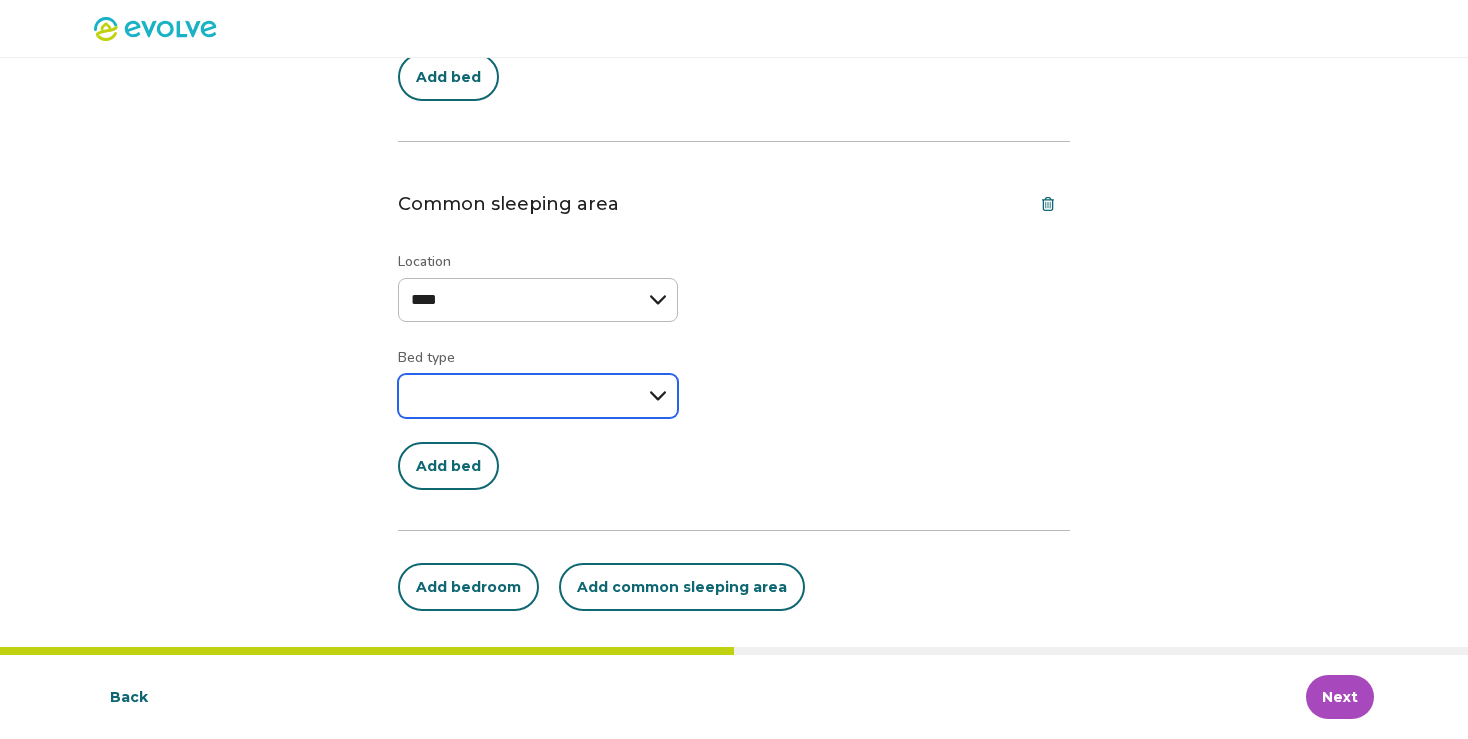 click on "**********" at bounding box center [538, 396] 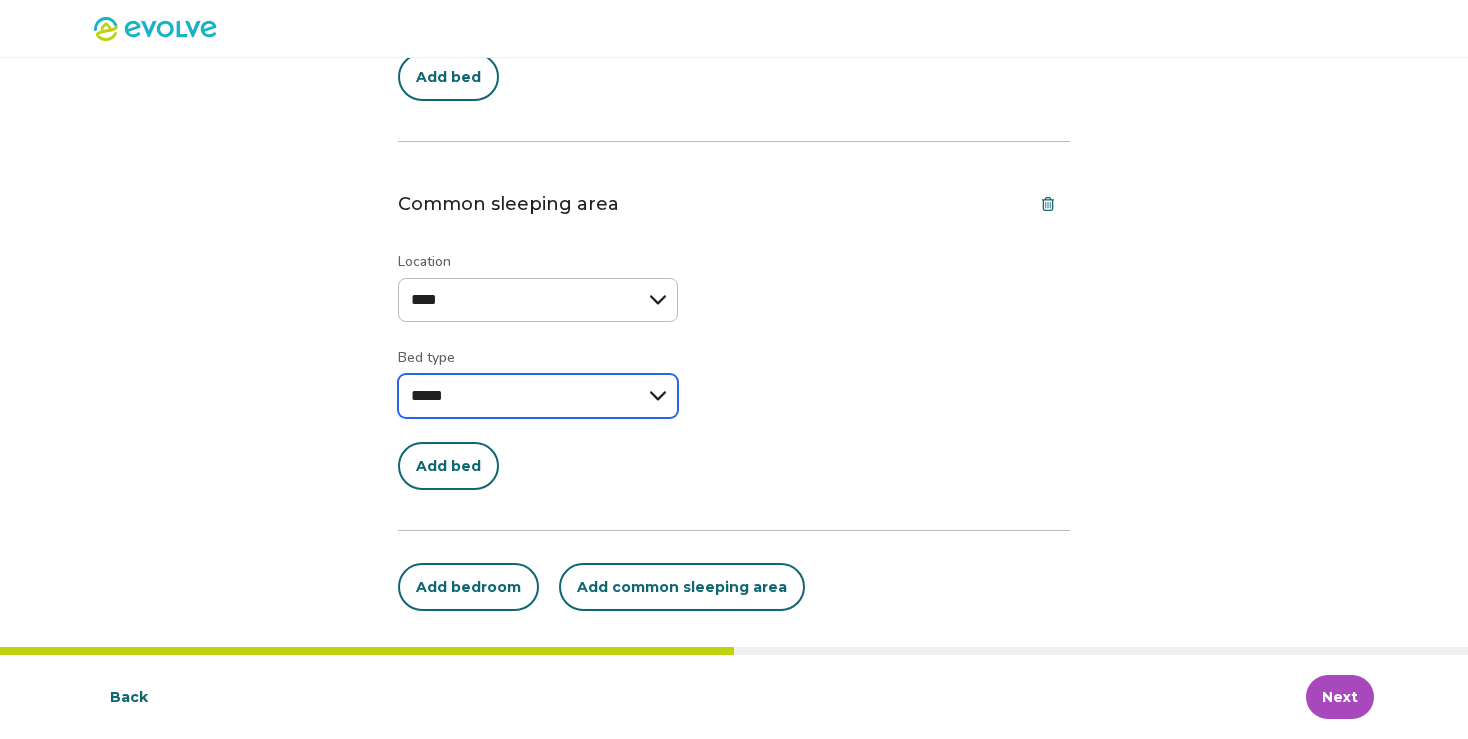 select on "*****" 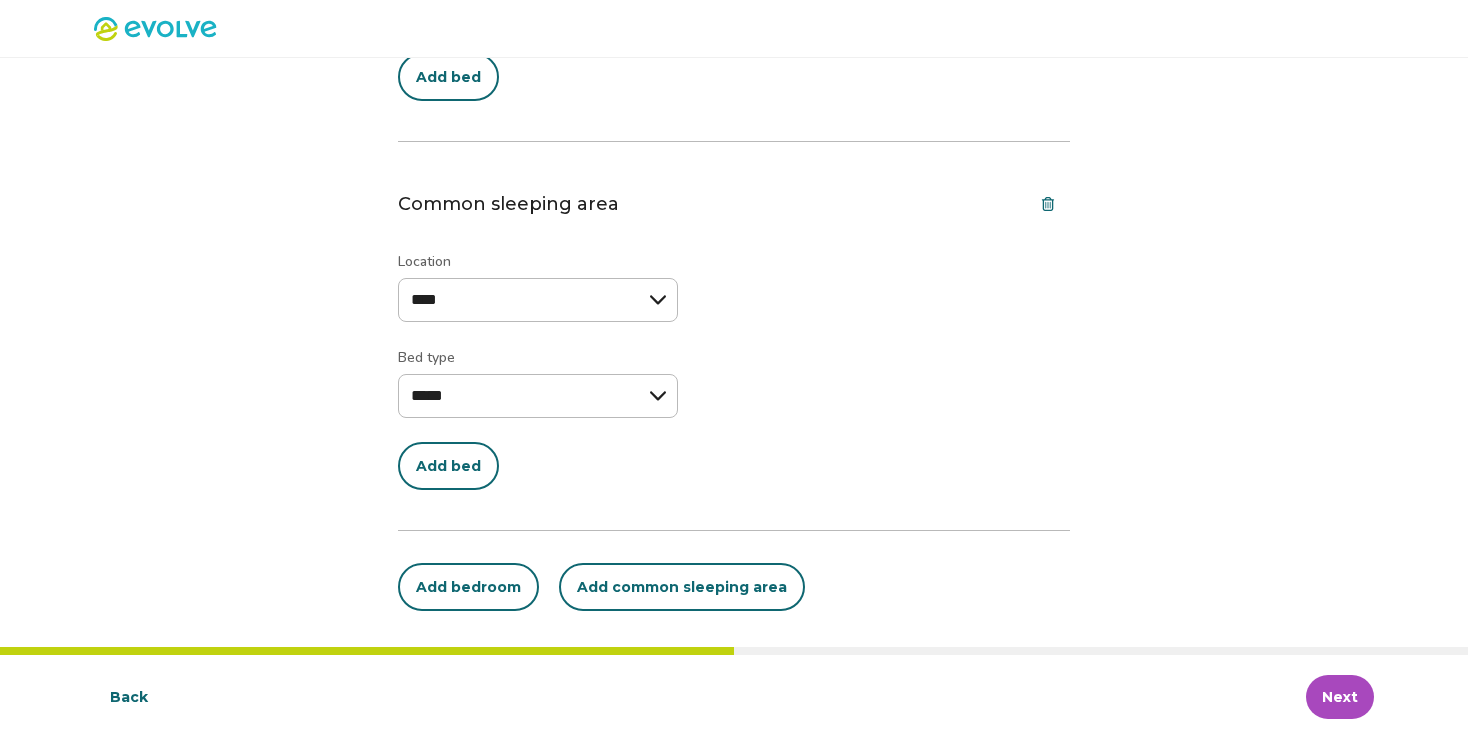 click on "Add bed" at bounding box center (448, 466) 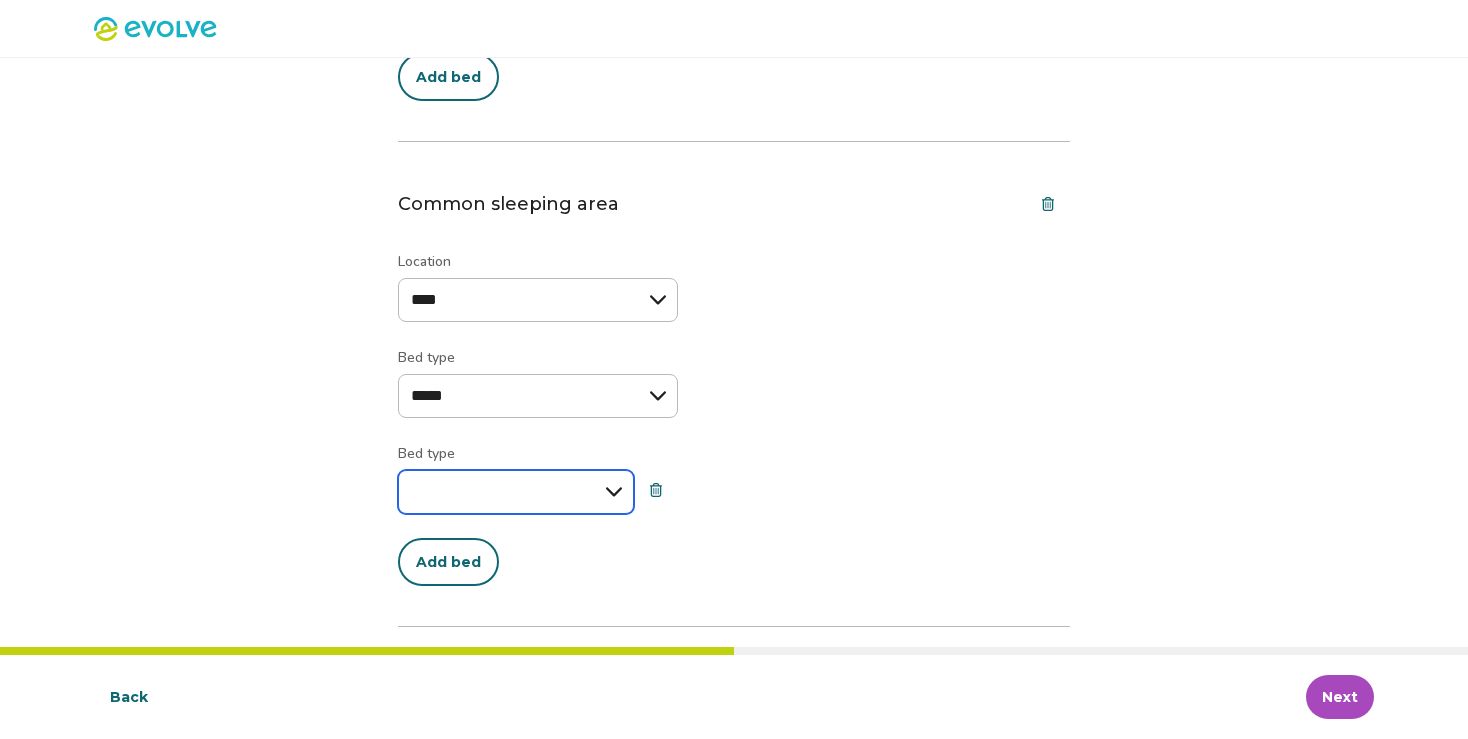 click on "**********" at bounding box center [516, 492] 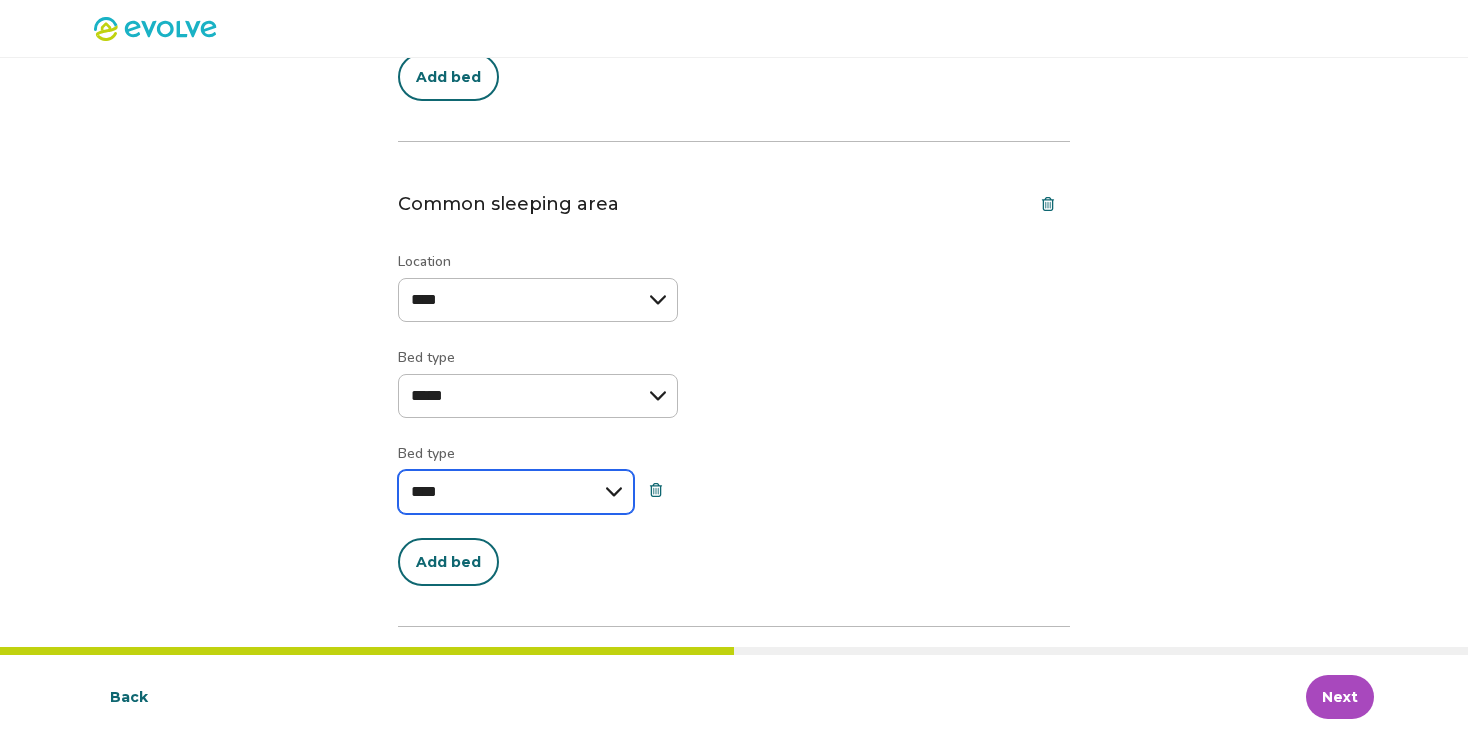 select on "****" 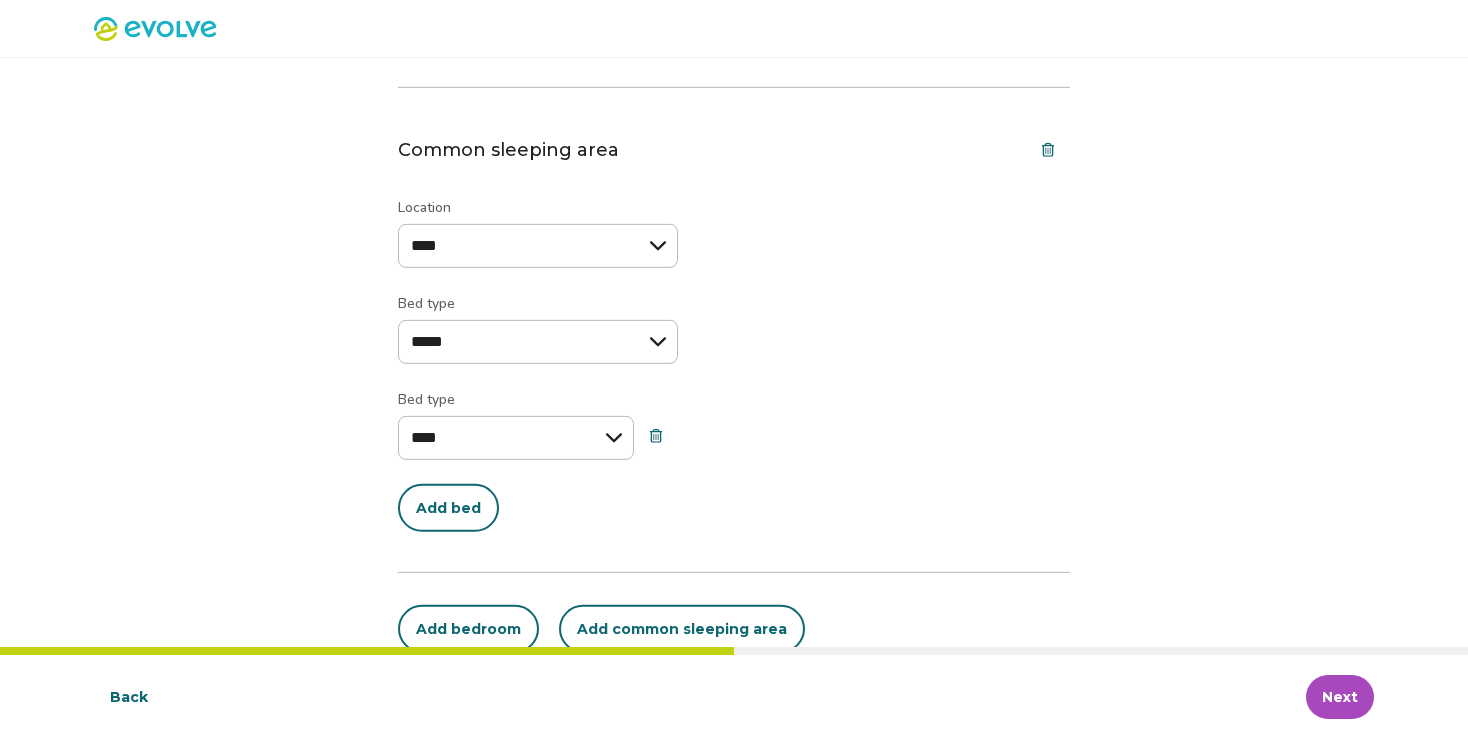 scroll, scrollTop: 730, scrollLeft: 0, axis: vertical 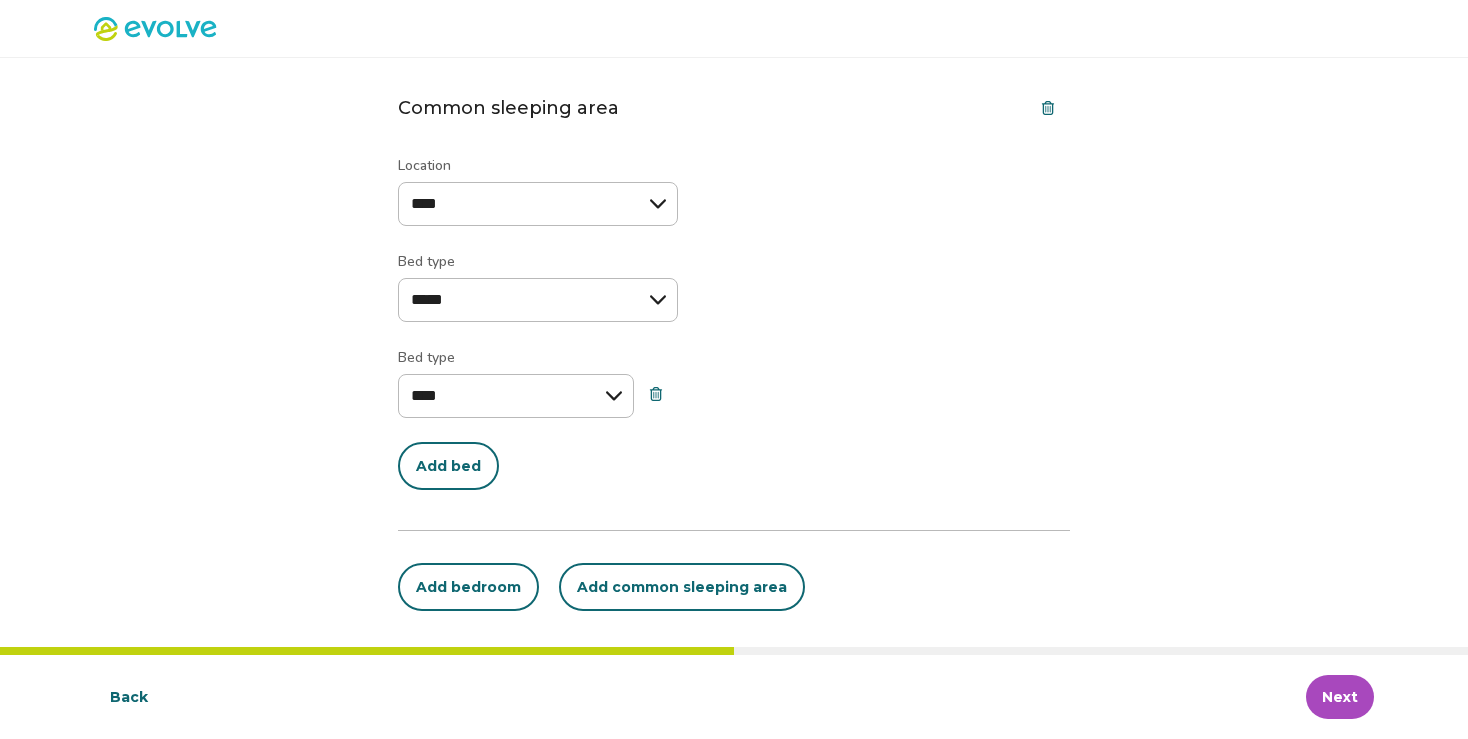 click on "Next" at bounding box center [1340, 697] 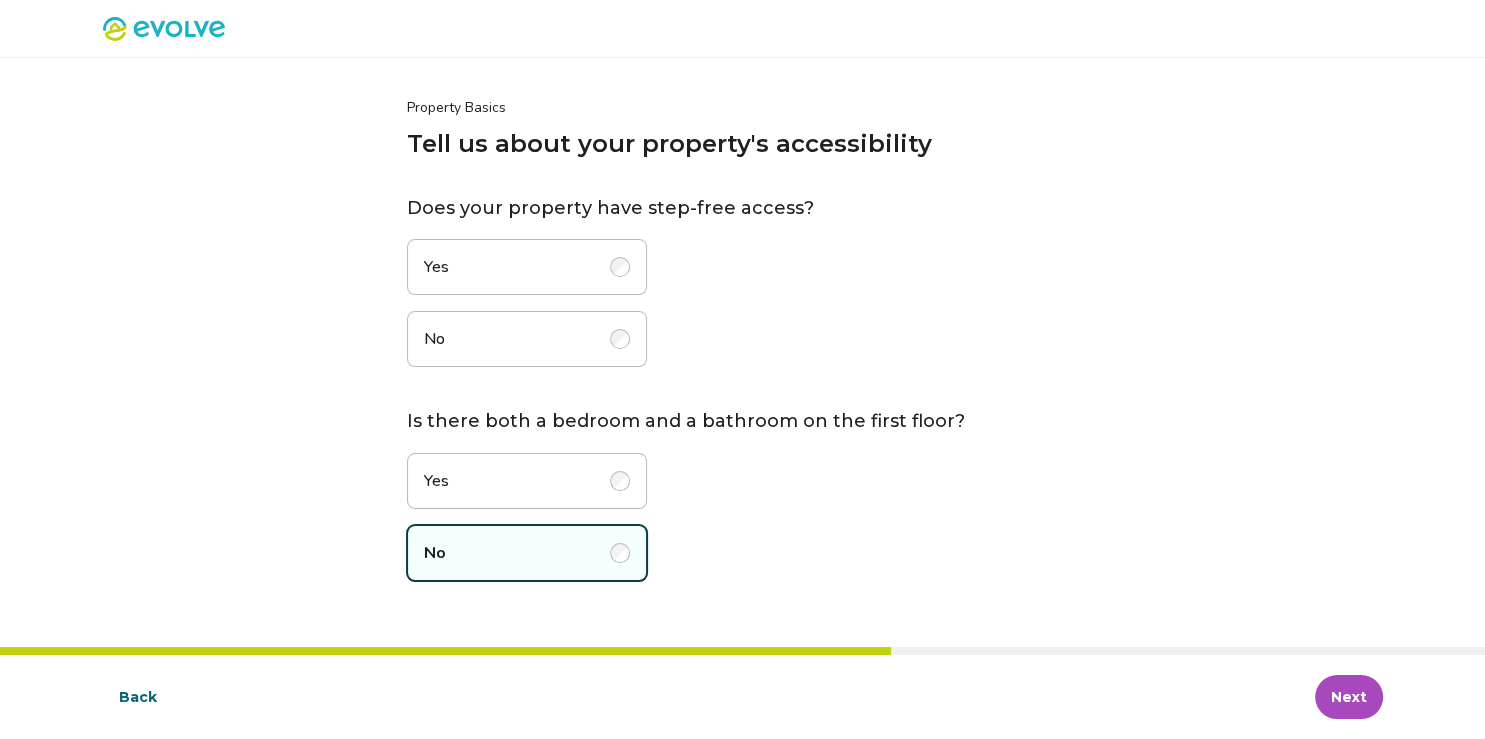 click at bounding box center (620, 339) 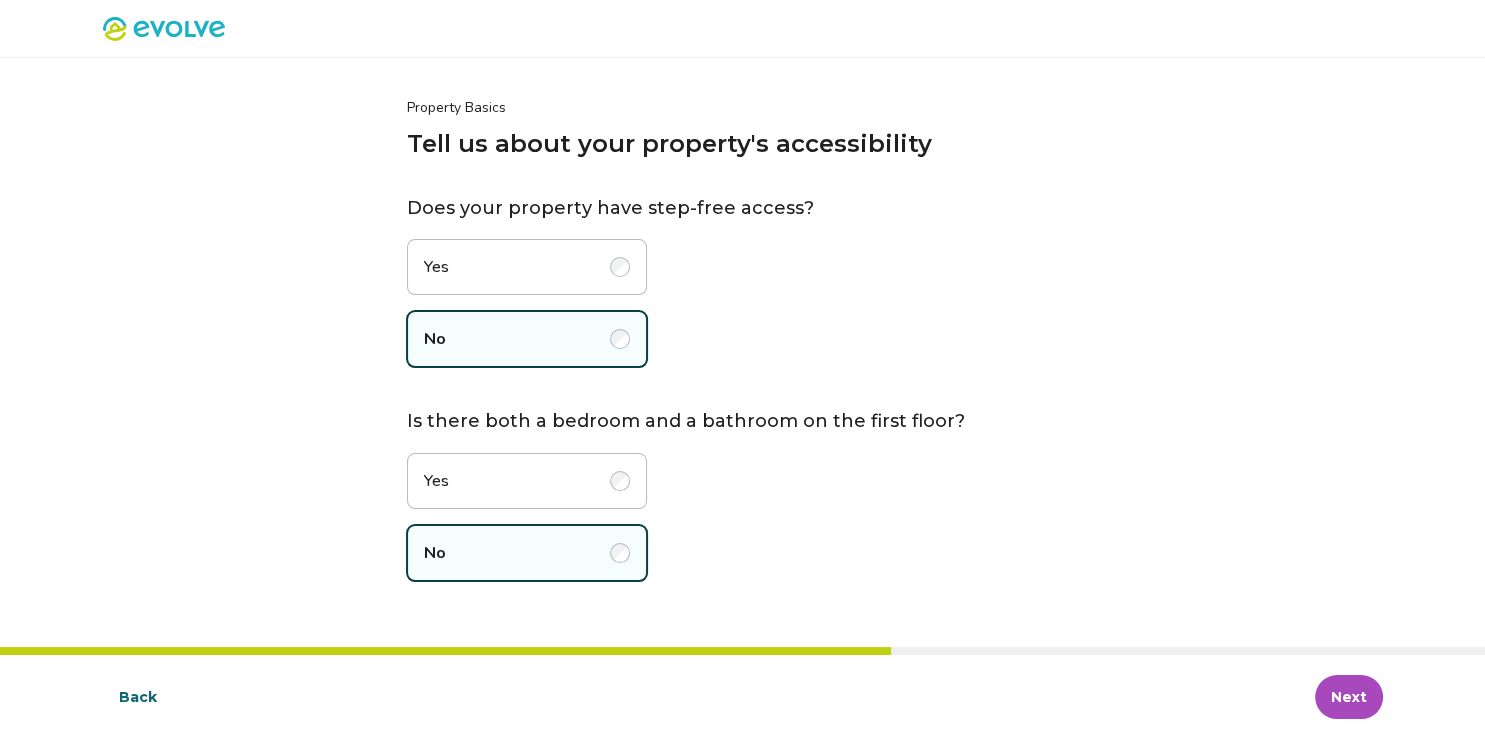 click at bounding box center [620, 481] 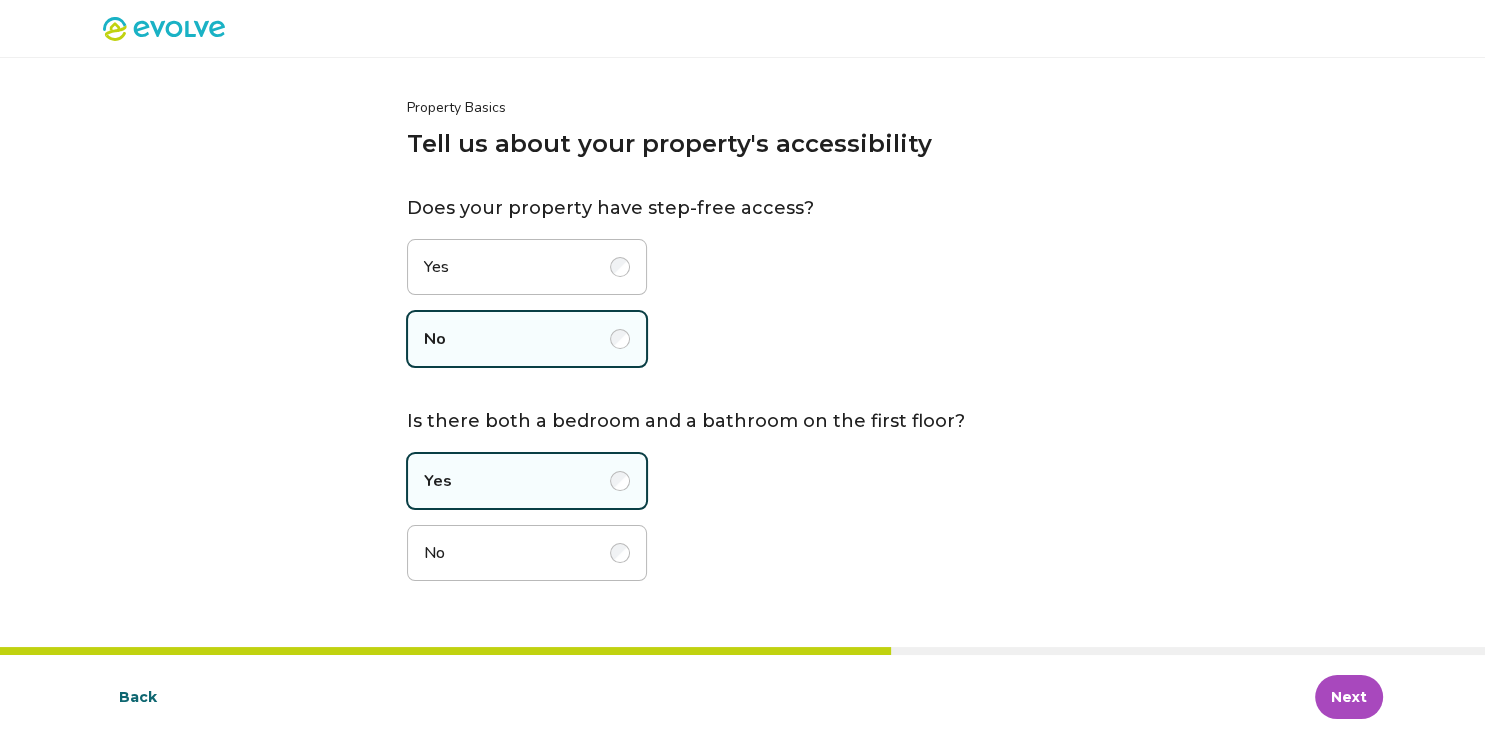 click on "Next" at bounding box center (1349, 697) 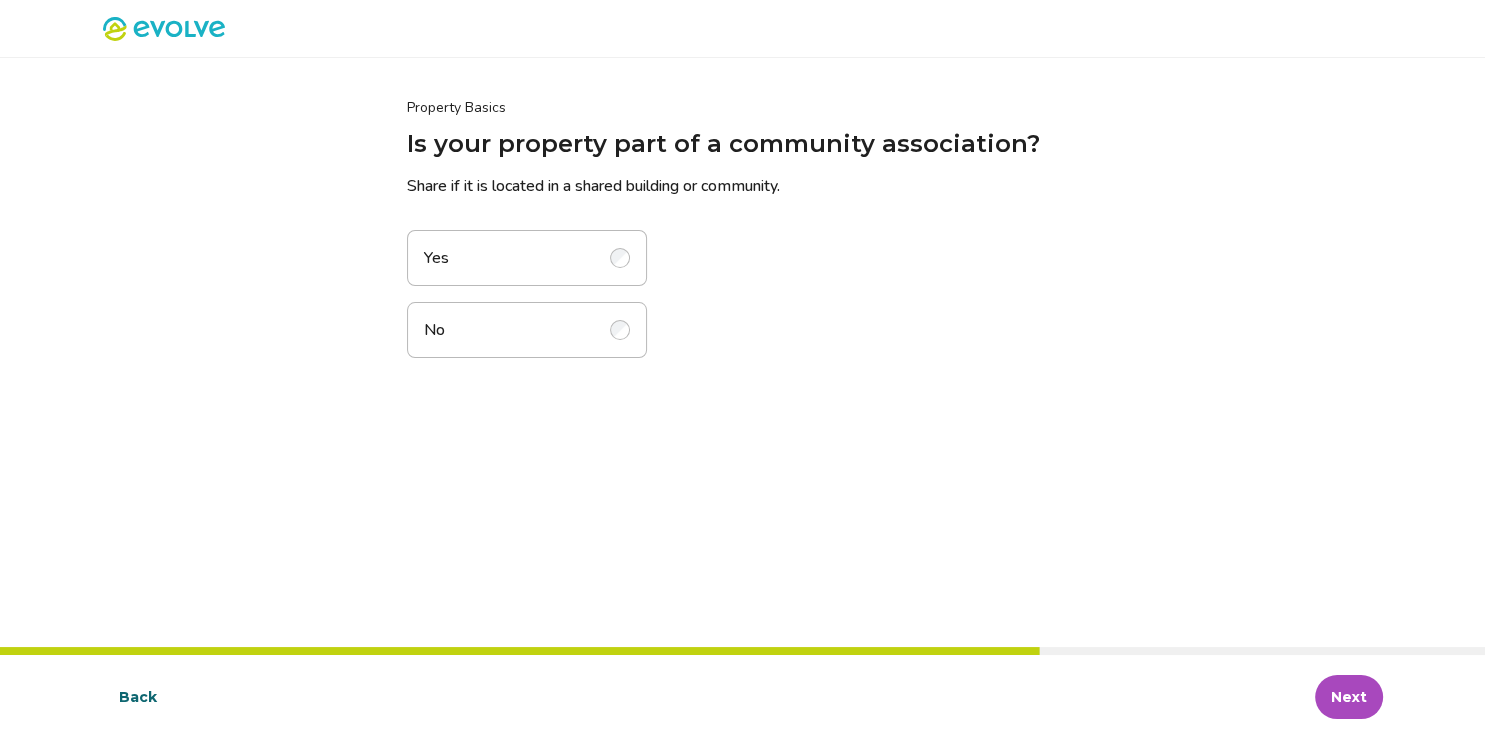 click at bounding box center (620, 258) 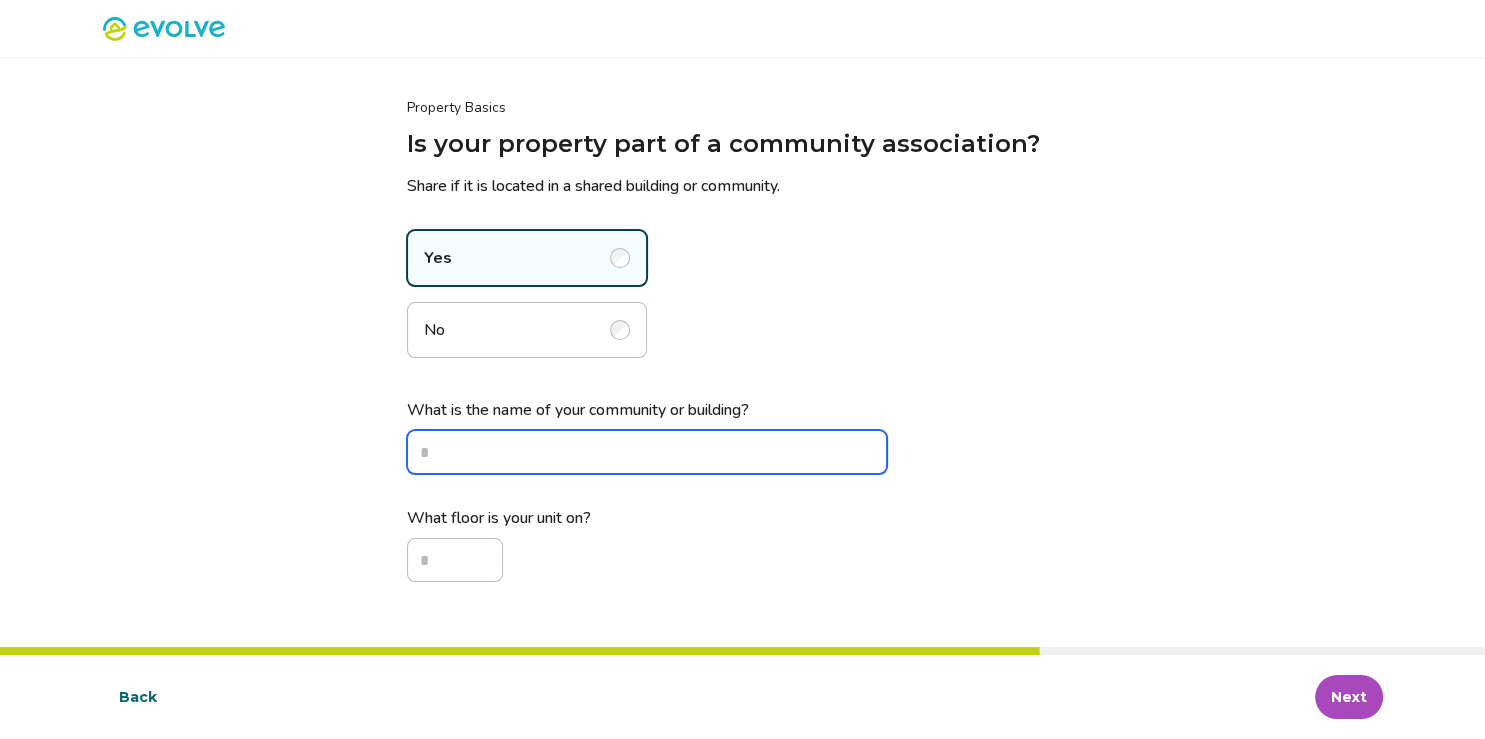 click on "What is the name of your community or building?" at bounding box center [647, 452] 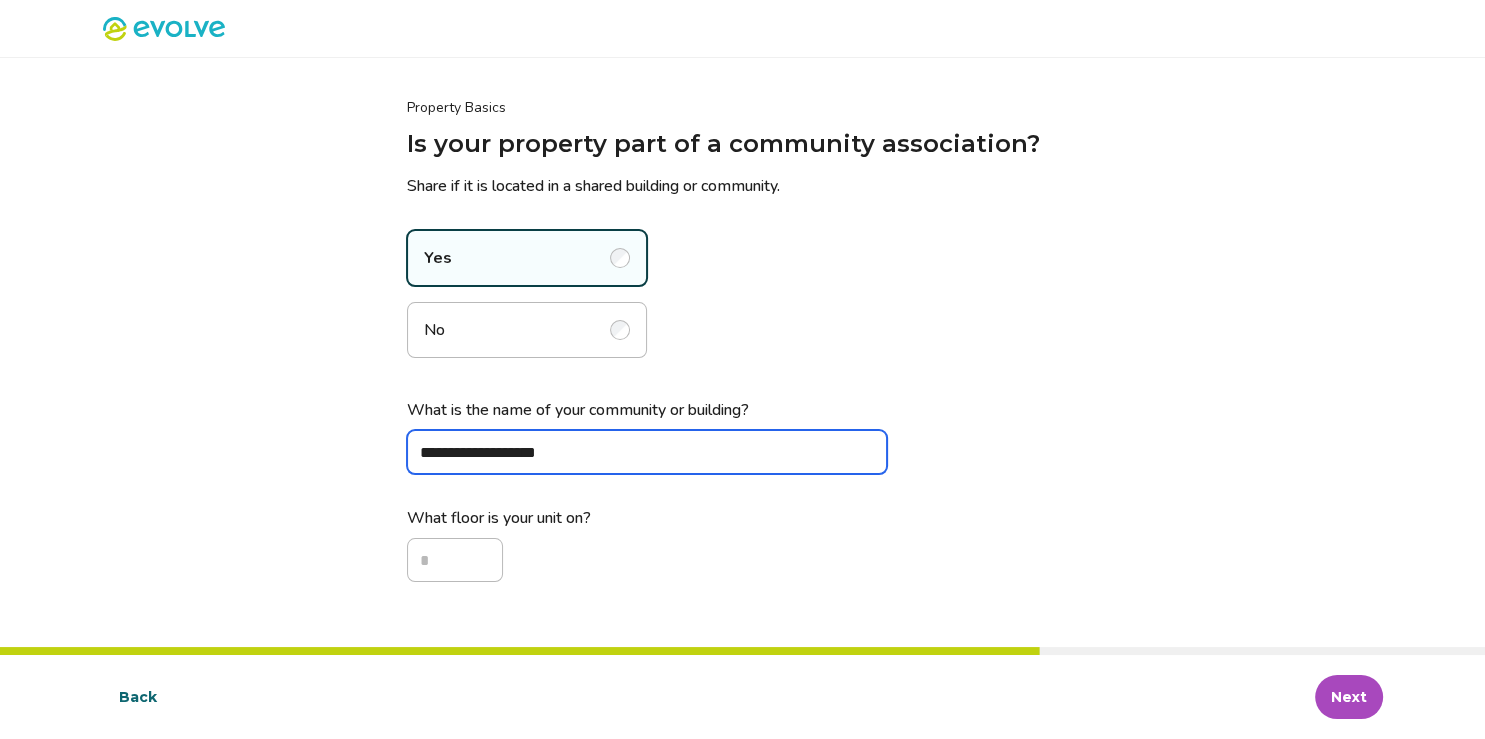 type on "**********" 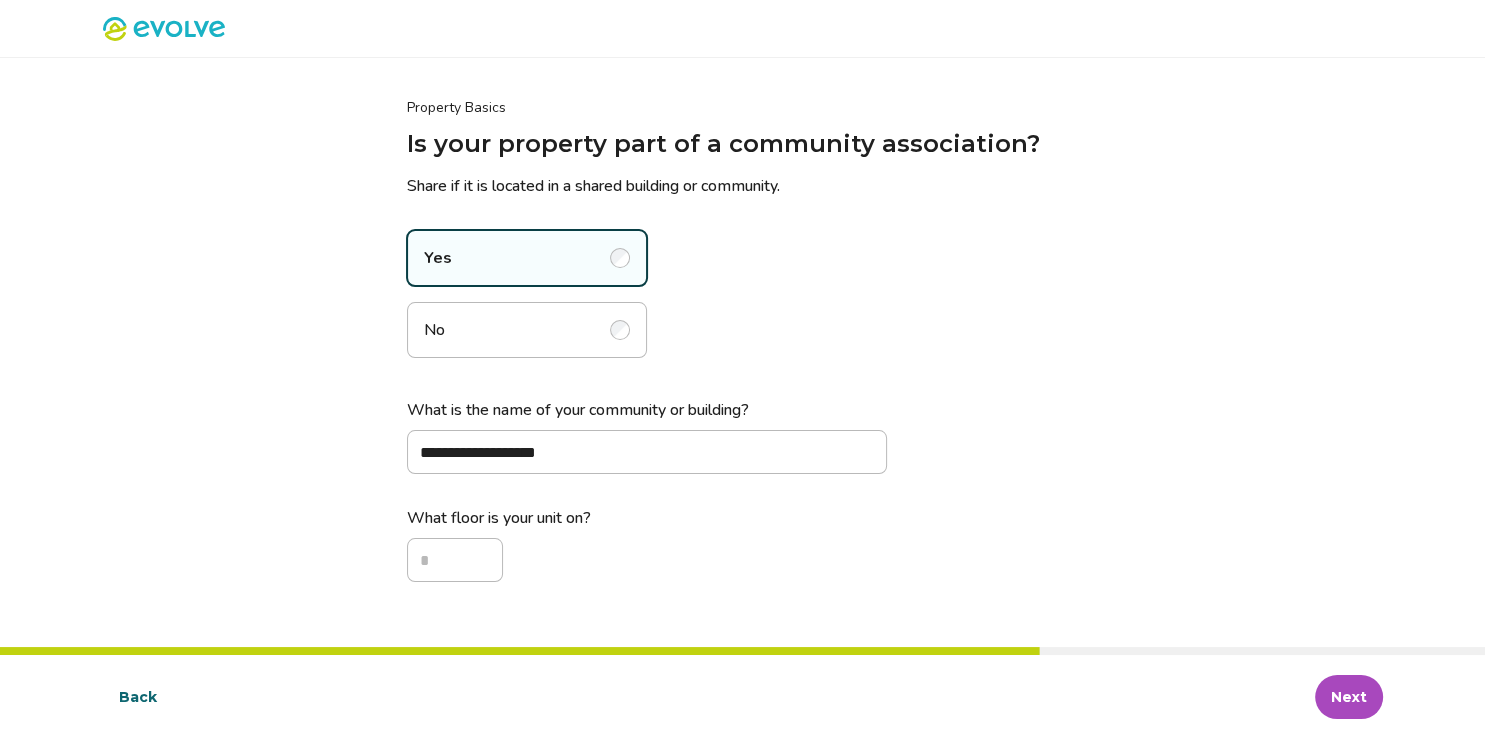 click on "Next" at bounding box center (1349, 697) 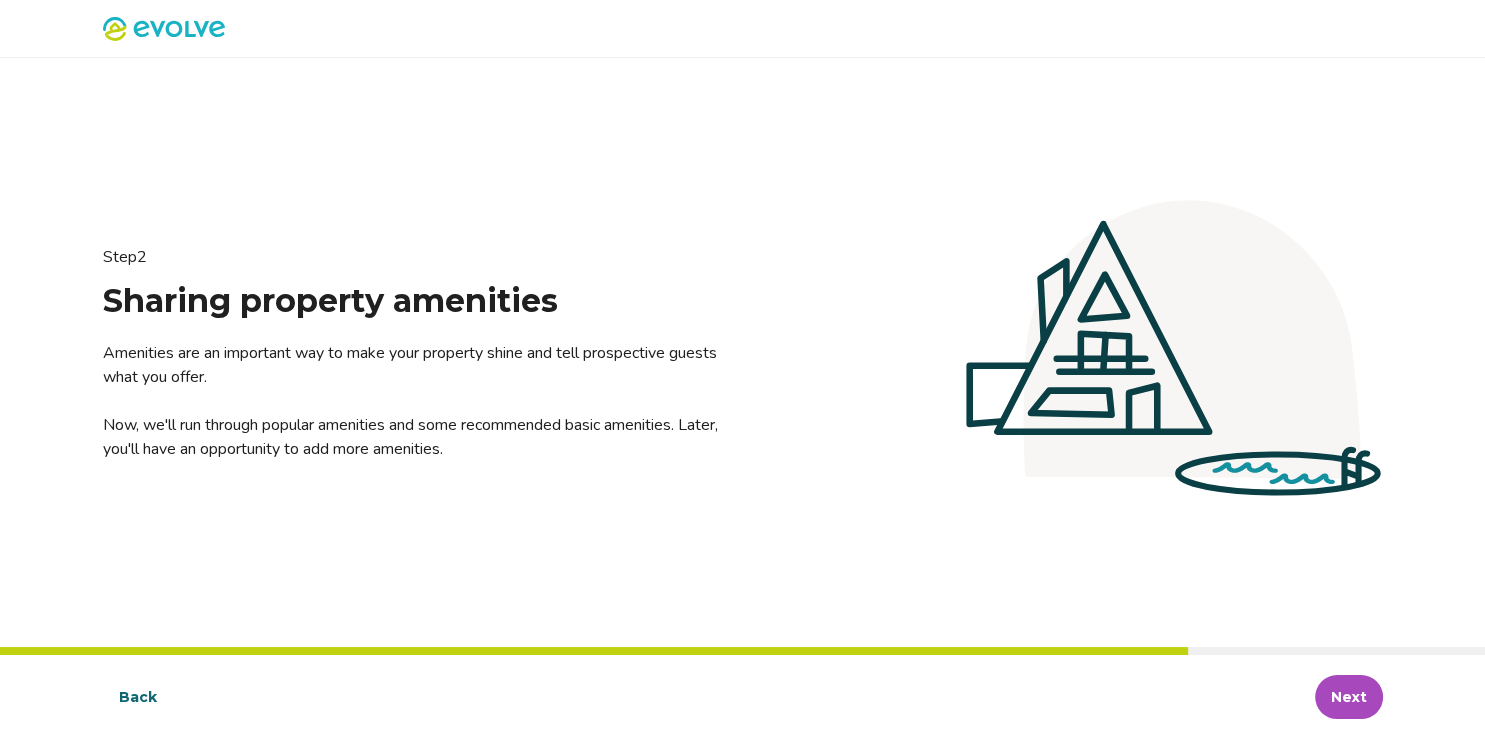 click on "Next" at bounding box center [1349, 697] 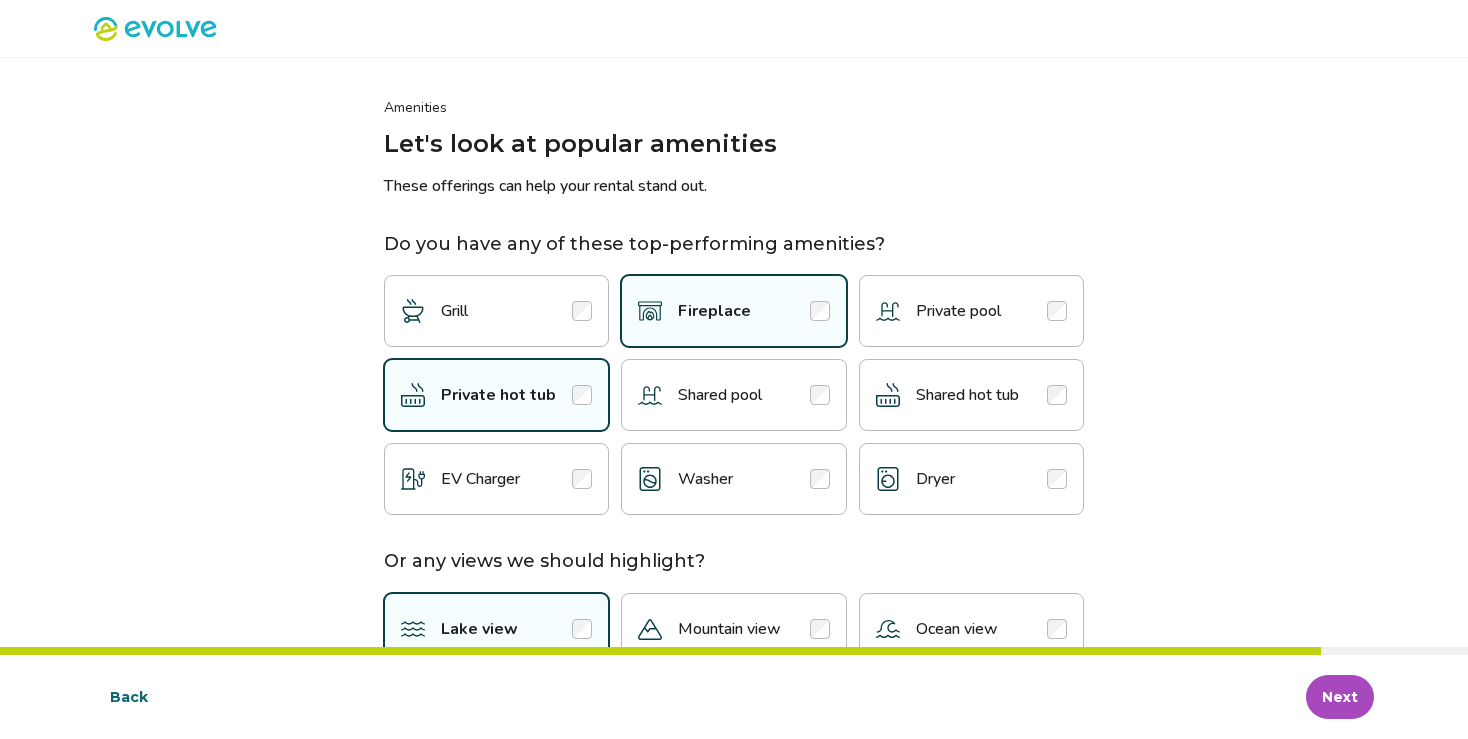 click on "Grill" at bounding box center (496, 311) 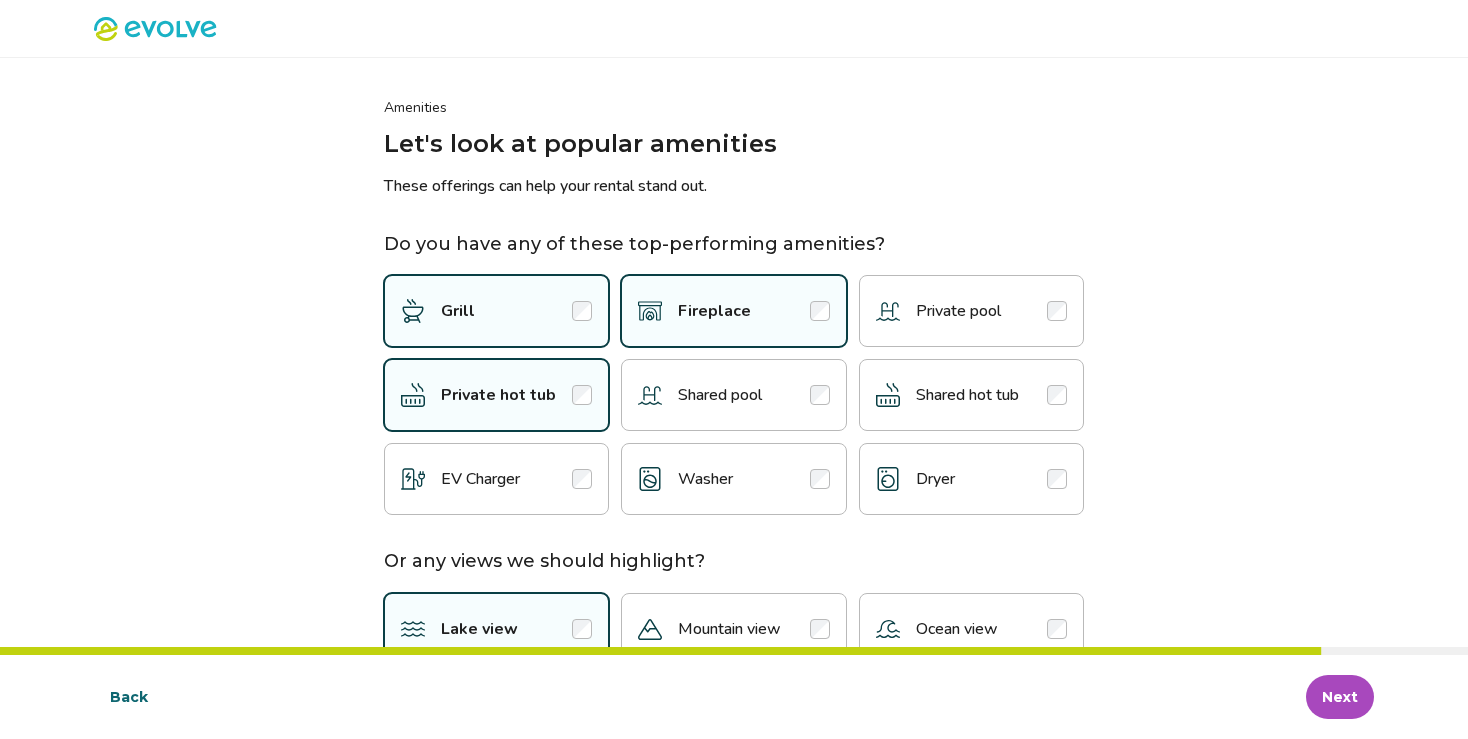 click on "Shared pool" at bounding box center (733, 395) 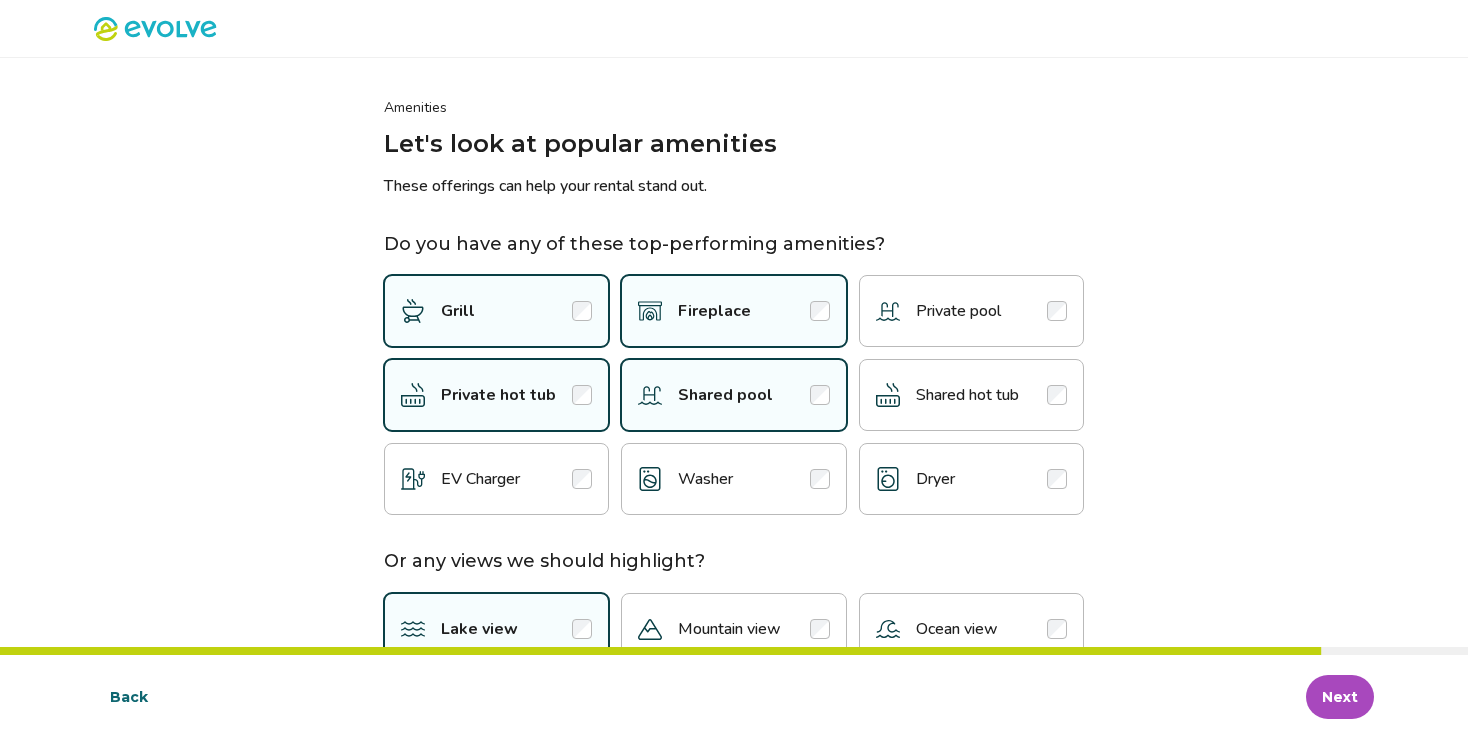 click on "Washer" at bounding box center (705, 479) 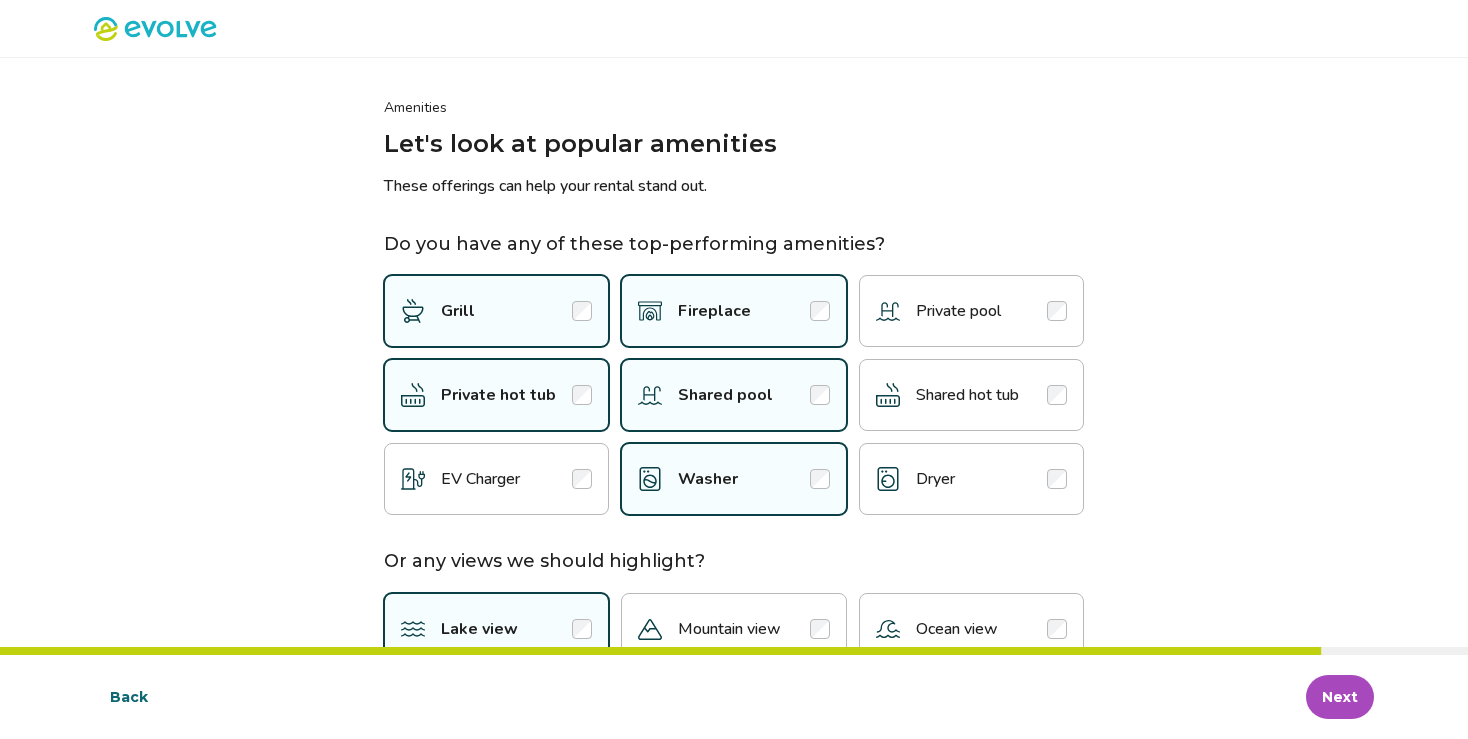 click on "Dryer" at bounding box center [971, 479] 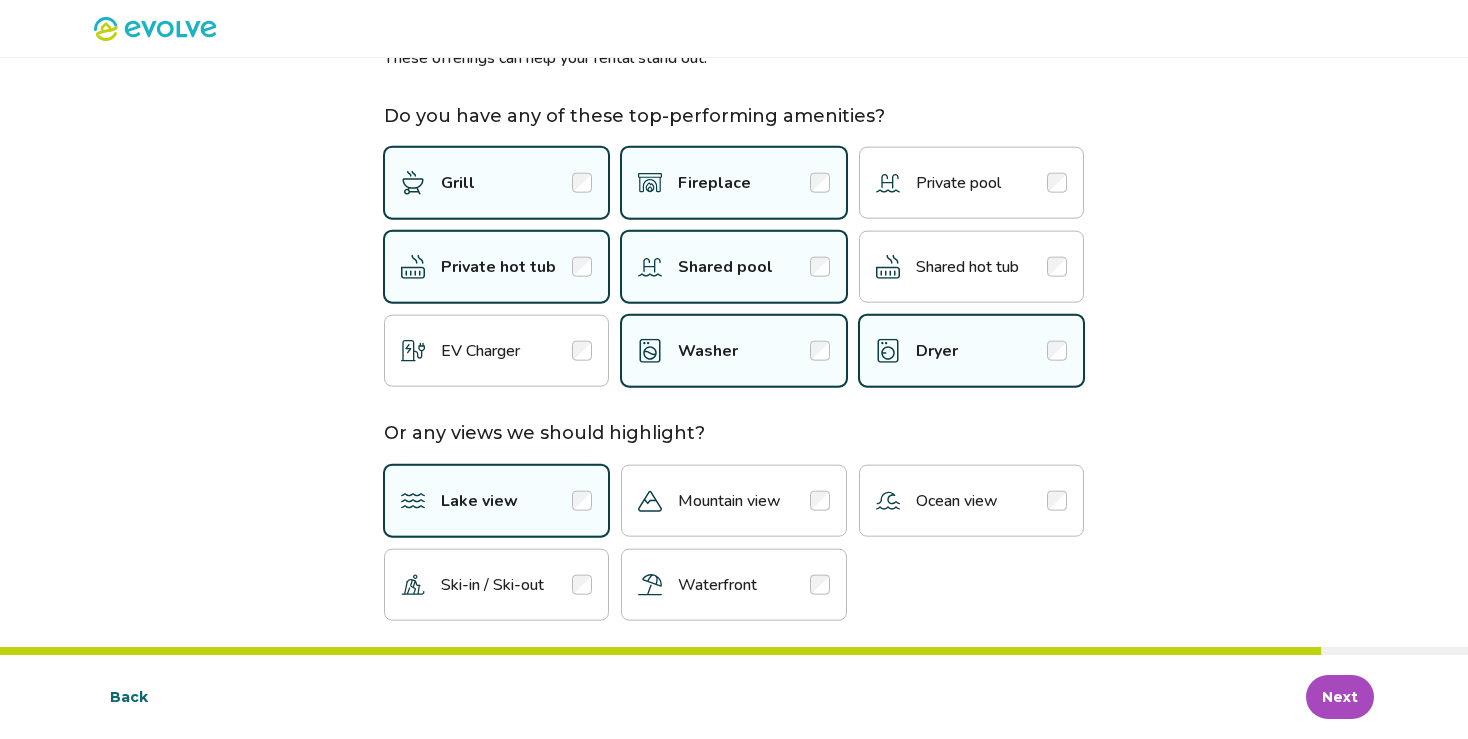 scroll, scrollTop: 141, scrollLeft: 0, axis: vertical 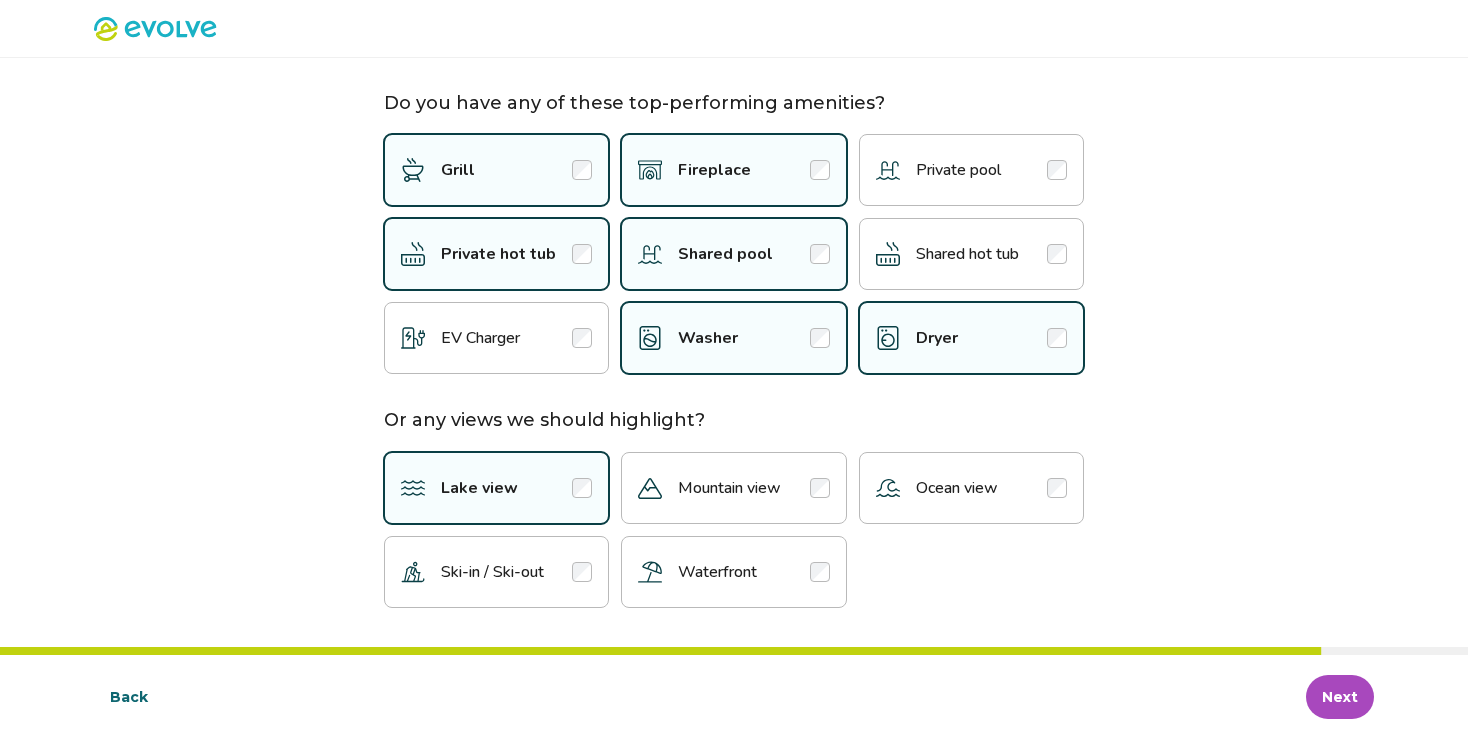 click on "Next" at bounding box center [1340, 697] 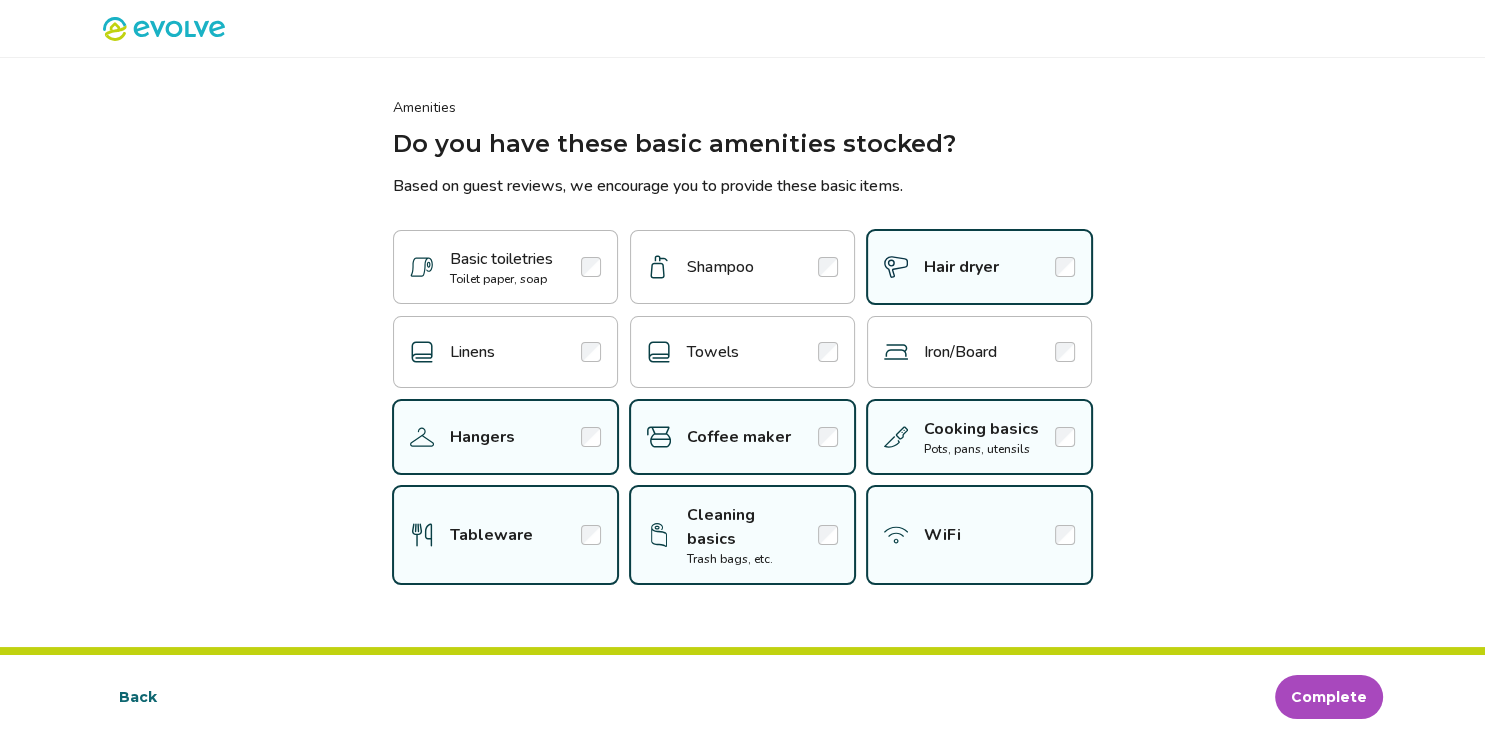 click on "Basic toiletries Toilet paper, soap" at bounding box center [501, 267] 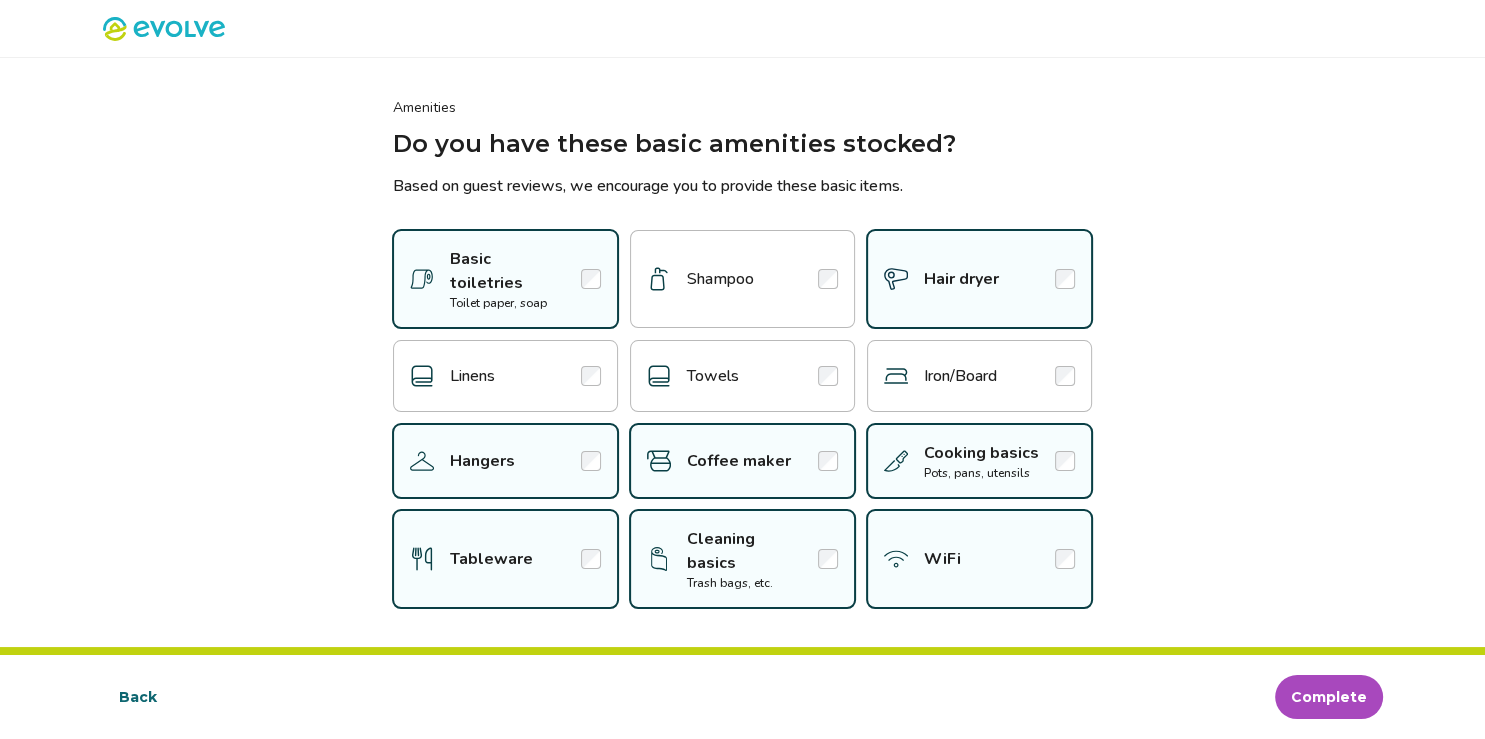 click on "Shampoo" at bounding box center (742, 279) 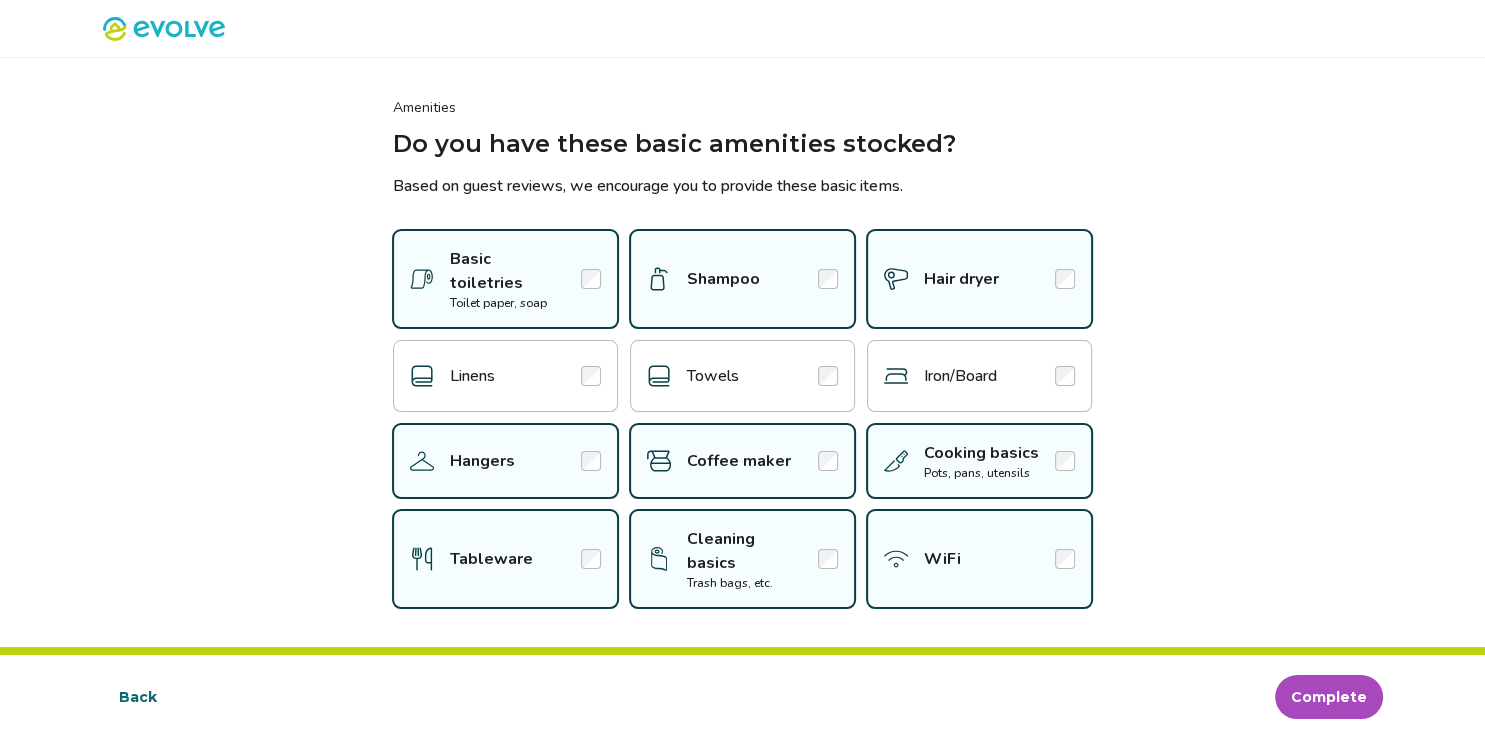 click on "Linens" at bounding box center (505, 376) 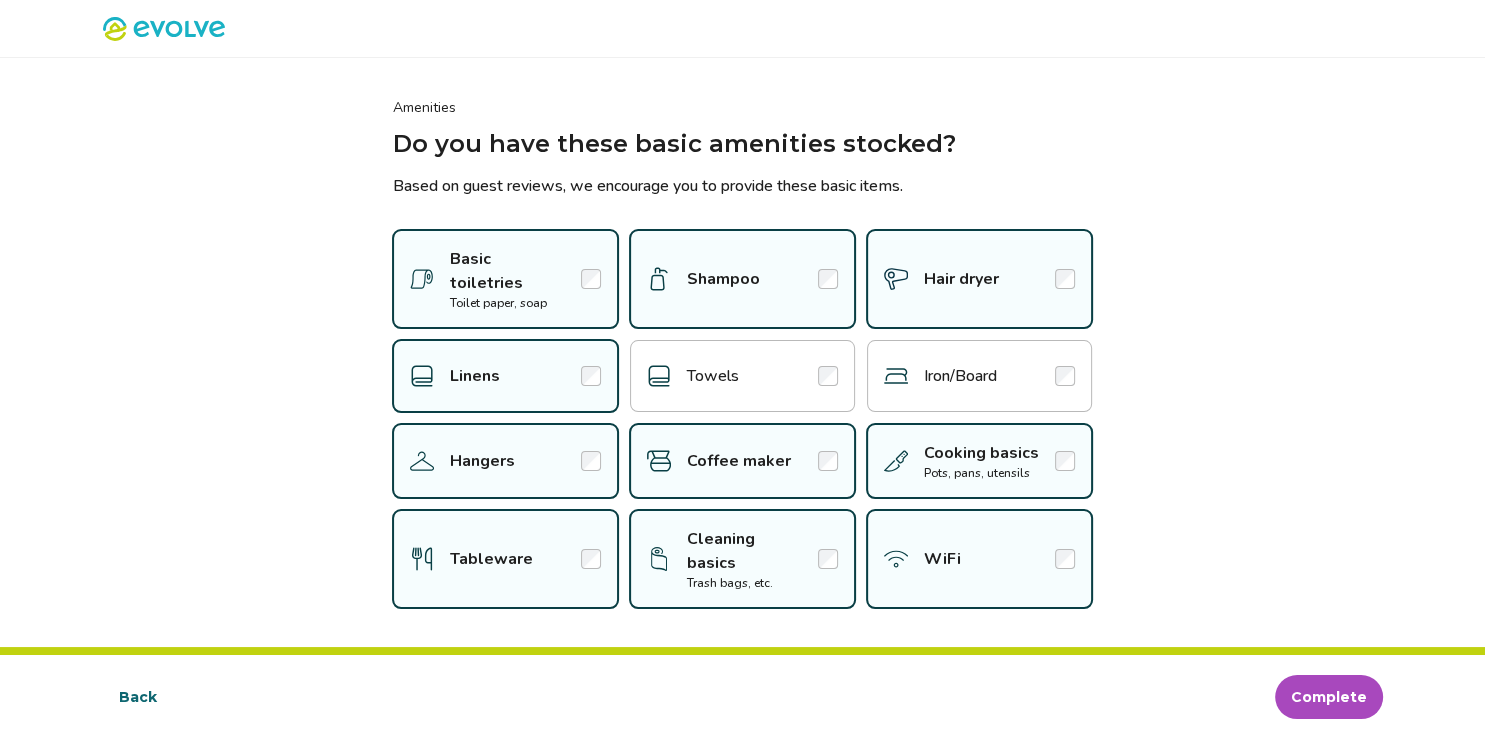 click on "Towels" at bounding box center (713, 376) 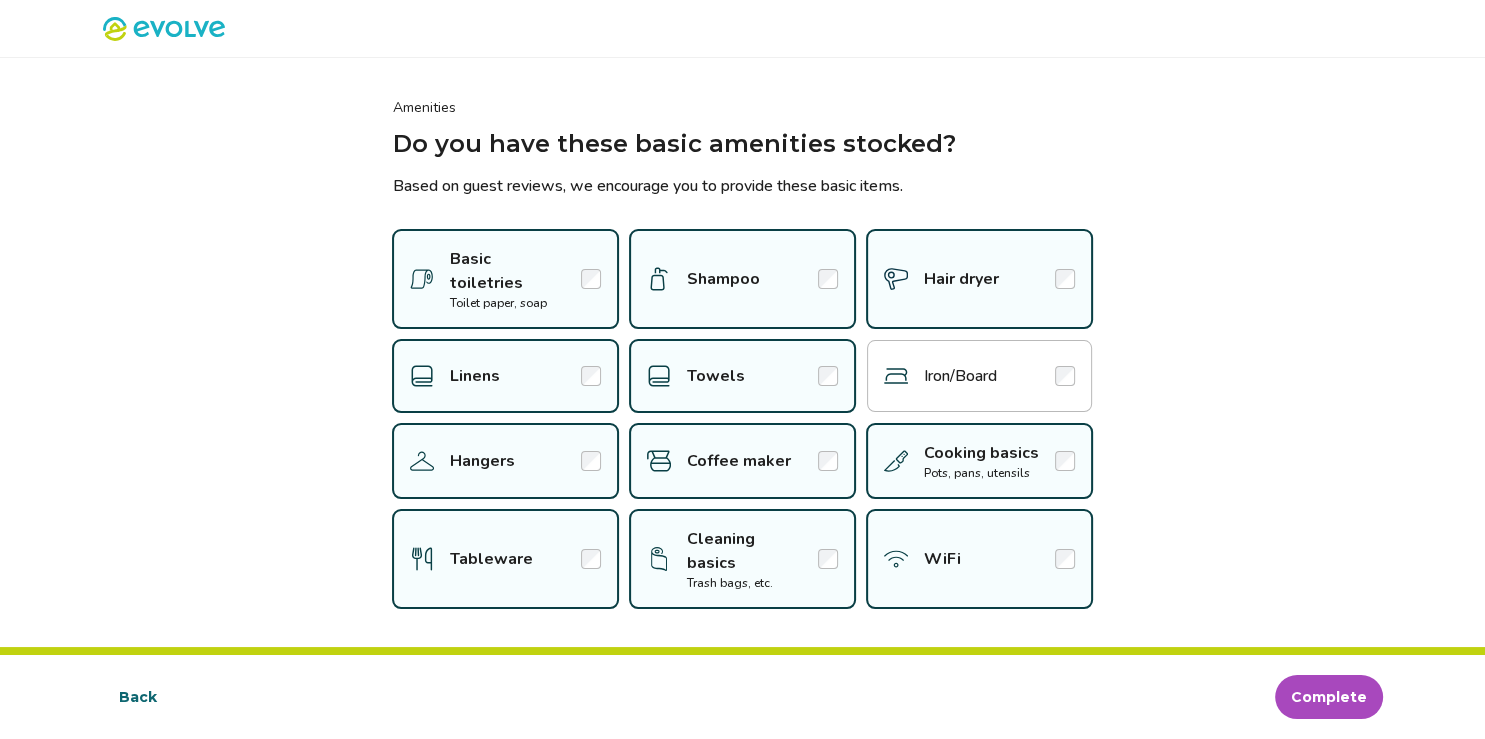 click at bounding box center [1065, 376] 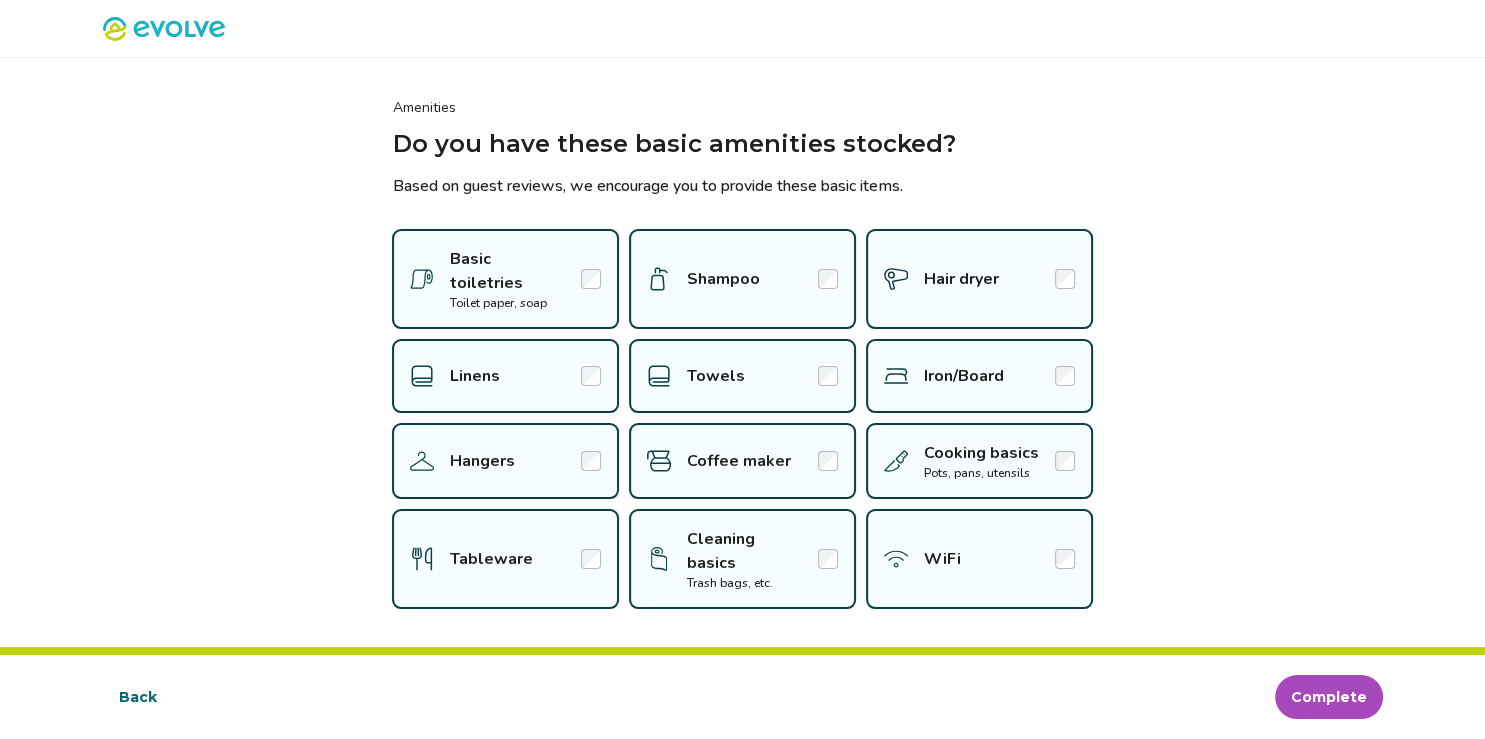 click on "Complete" at bounding box center (1329, 697) 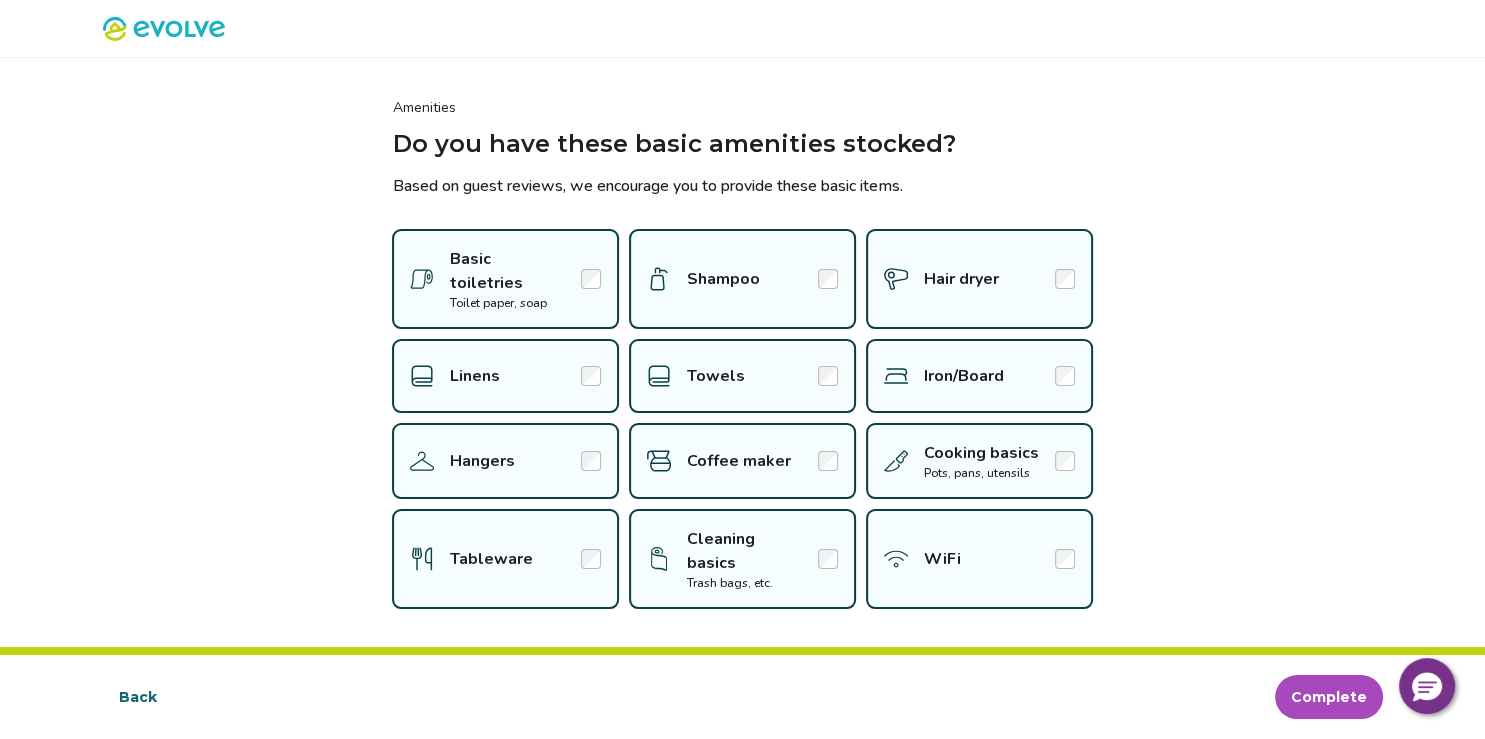 click on "Complete" at bounding box center (1329, 697) 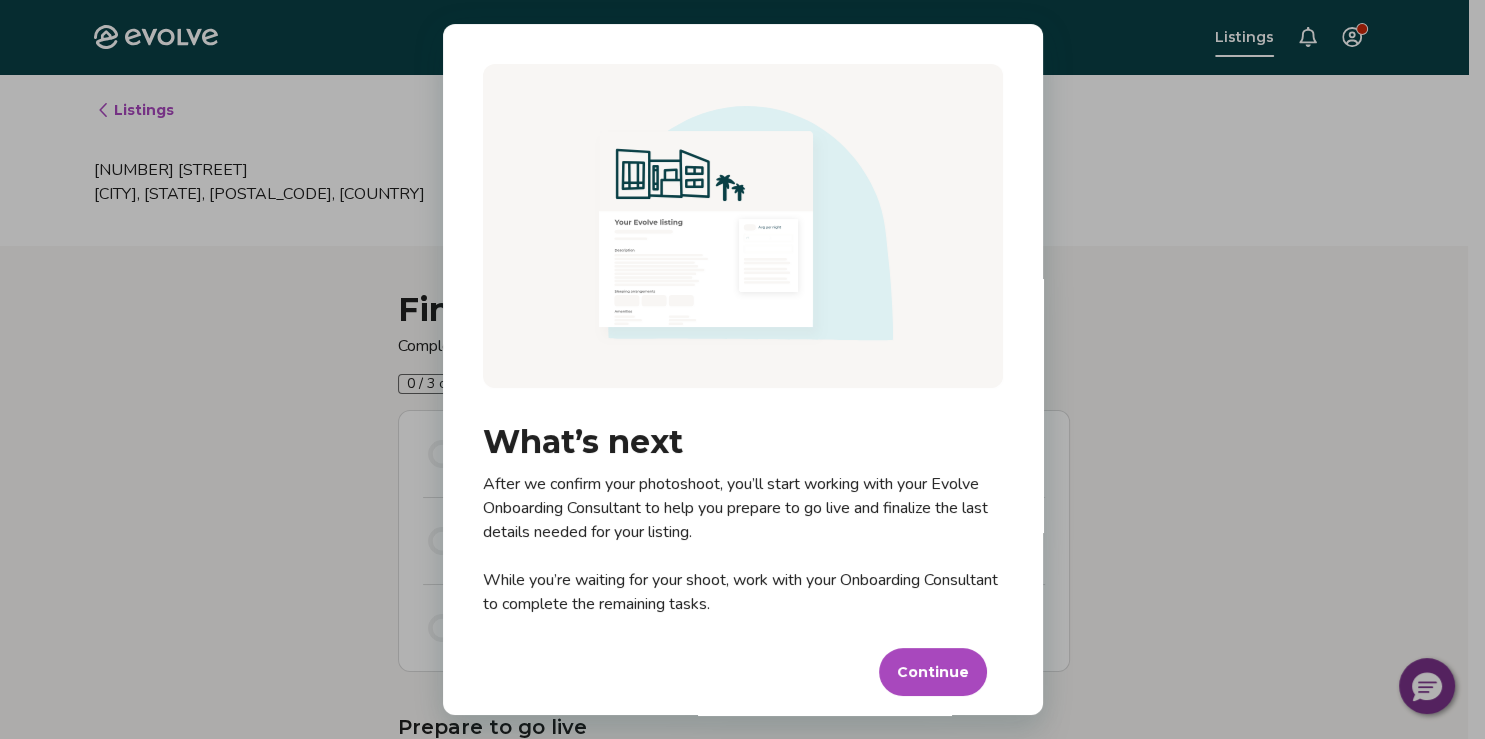 click on "Continue" at bounding box center [933, 672] 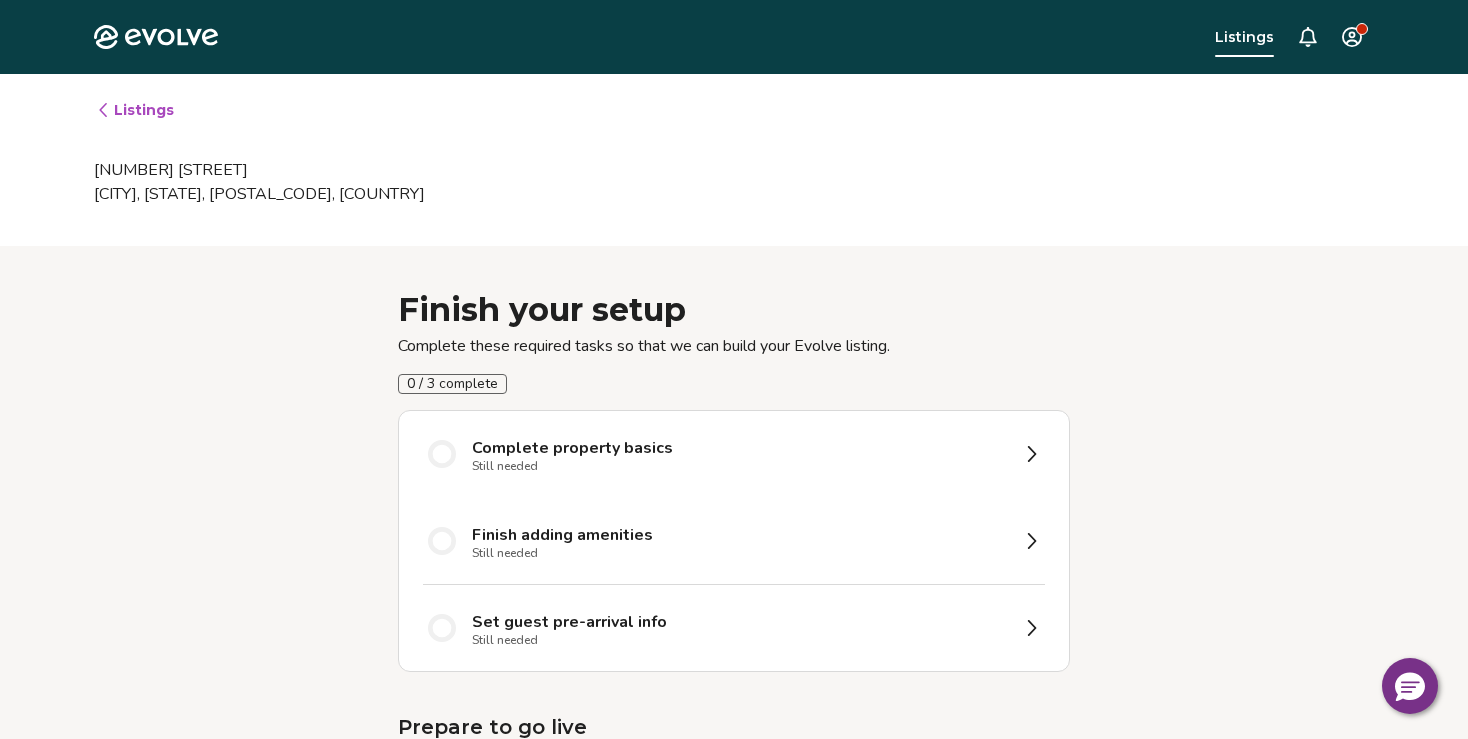 click on "Complete property basics Still needed" at bounding box center (740, 454) 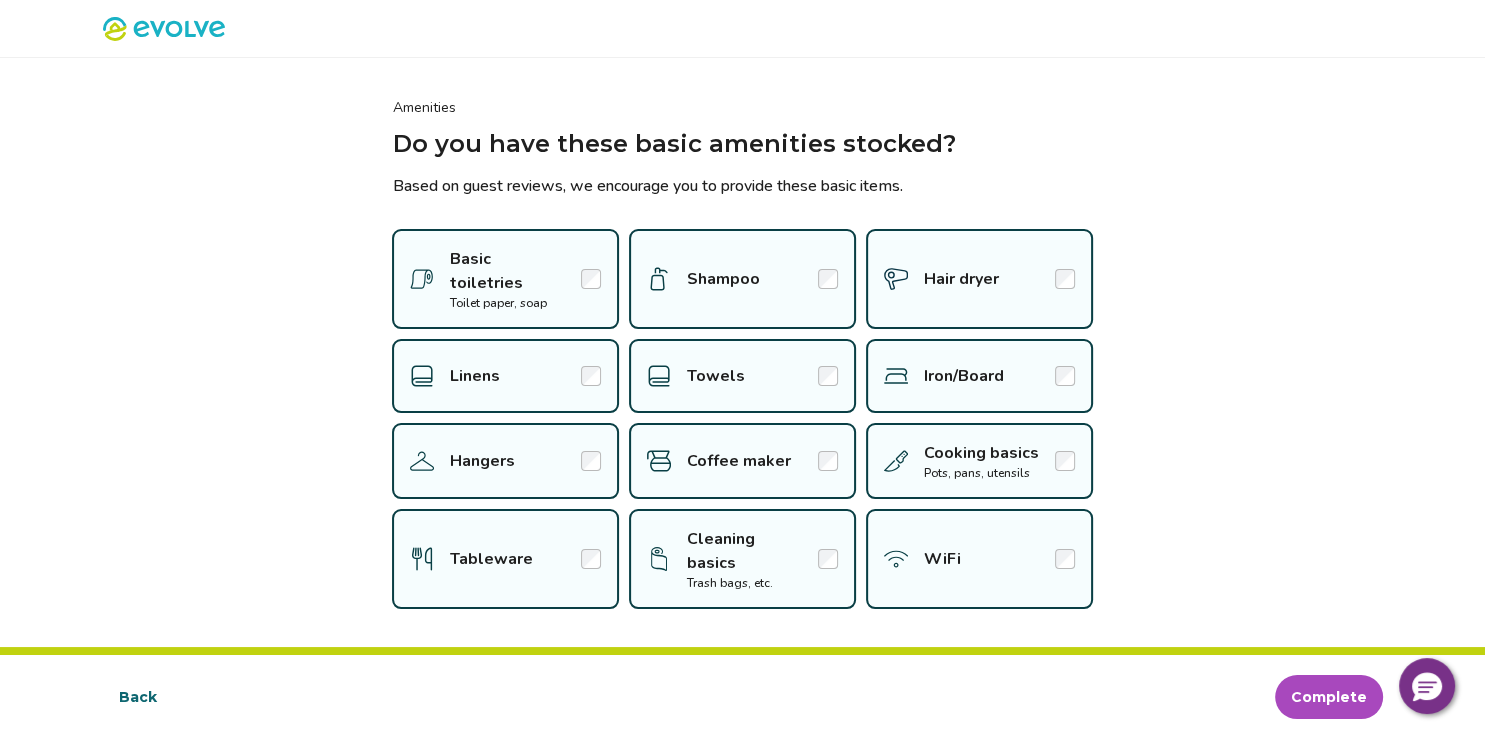 click on "Complete" at bounding box center (1329, 697) 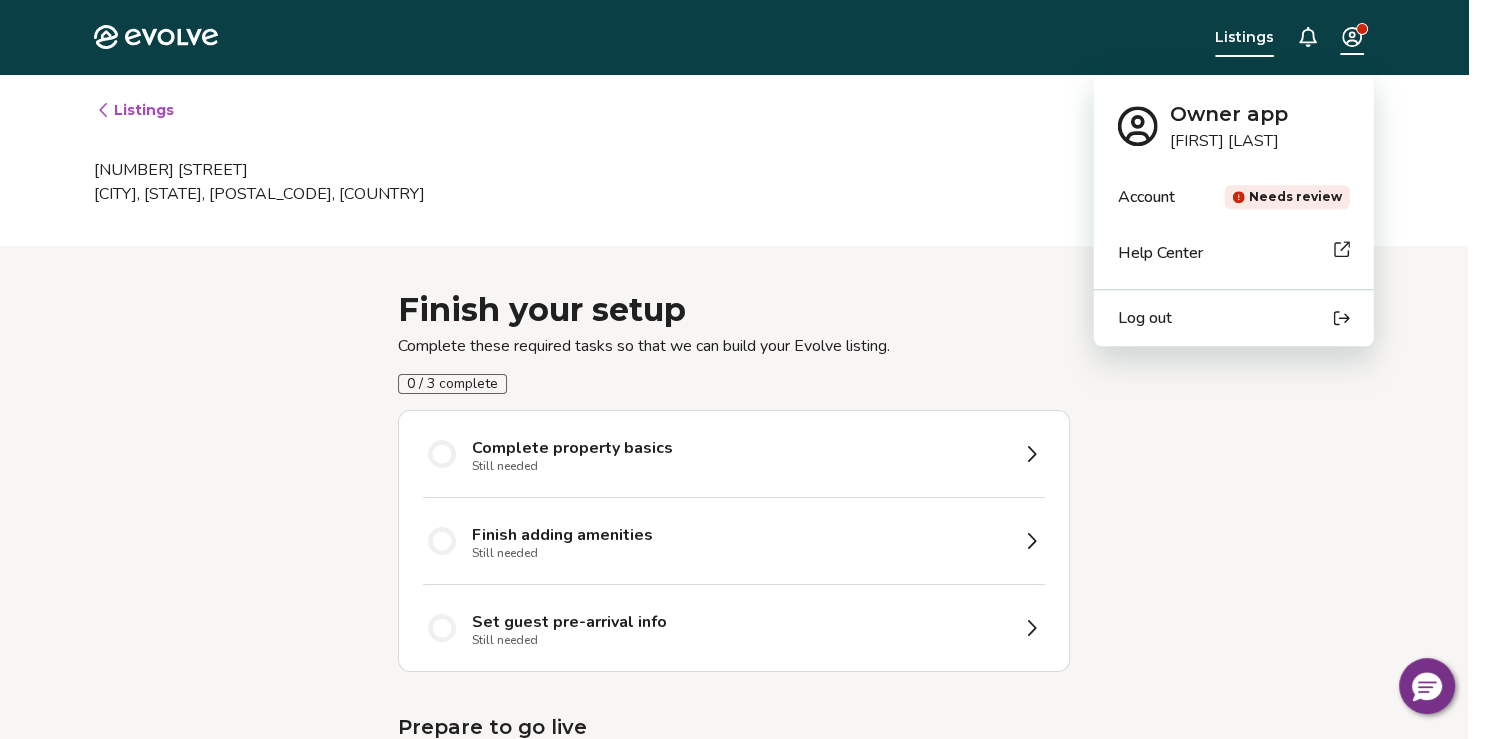 click on "Evolve Listings Listings [NUMBER] [STREET] [CITY], [STATE], [POSTAL_CODE], [COUNTRY] Finish your setup Complete these required tasks so that we can build your Evolve listing. 0 / 3 complete Complete property basics Still needed Finish adding amenities Still needed Set guest pre-arrival info Still needed Prepare to go live Get ready for your photoshoot See our prep guide Set up your payment account Ensure you are ready to receive payments Upload documentation © 2013-Present Evolve Vacation Rental Network Privacy Policy | Terms of Service
Owner app [FIRST]   [LAST] Account Needs review Help Center Log out" at bounding box center (742, 548) 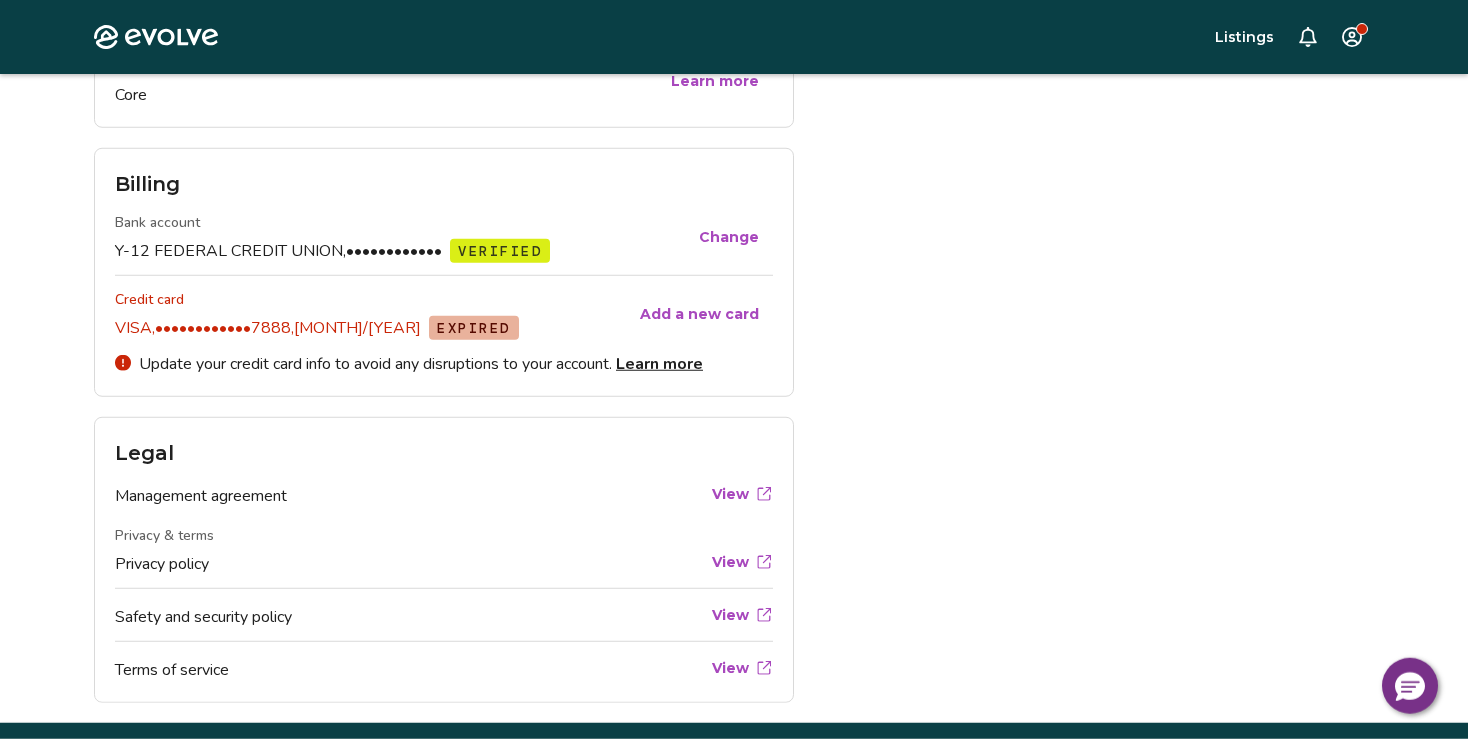 scroll, scrollTop: 950, scrollLeft: 0, axis: vertical 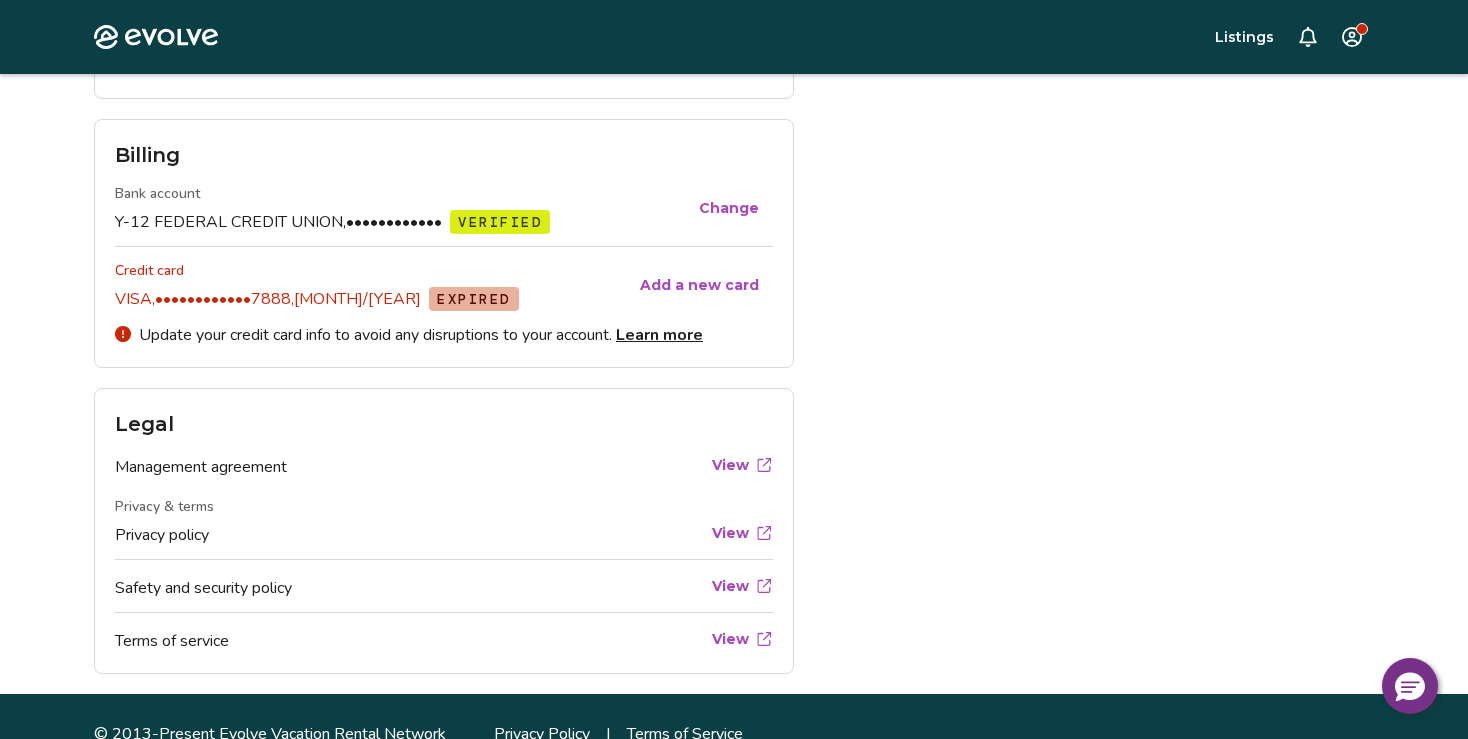 click on "Y-12 FEDERAL CREDIT UNION,  •••••••••••• VERIFIED" at bounding box center (400, 222) 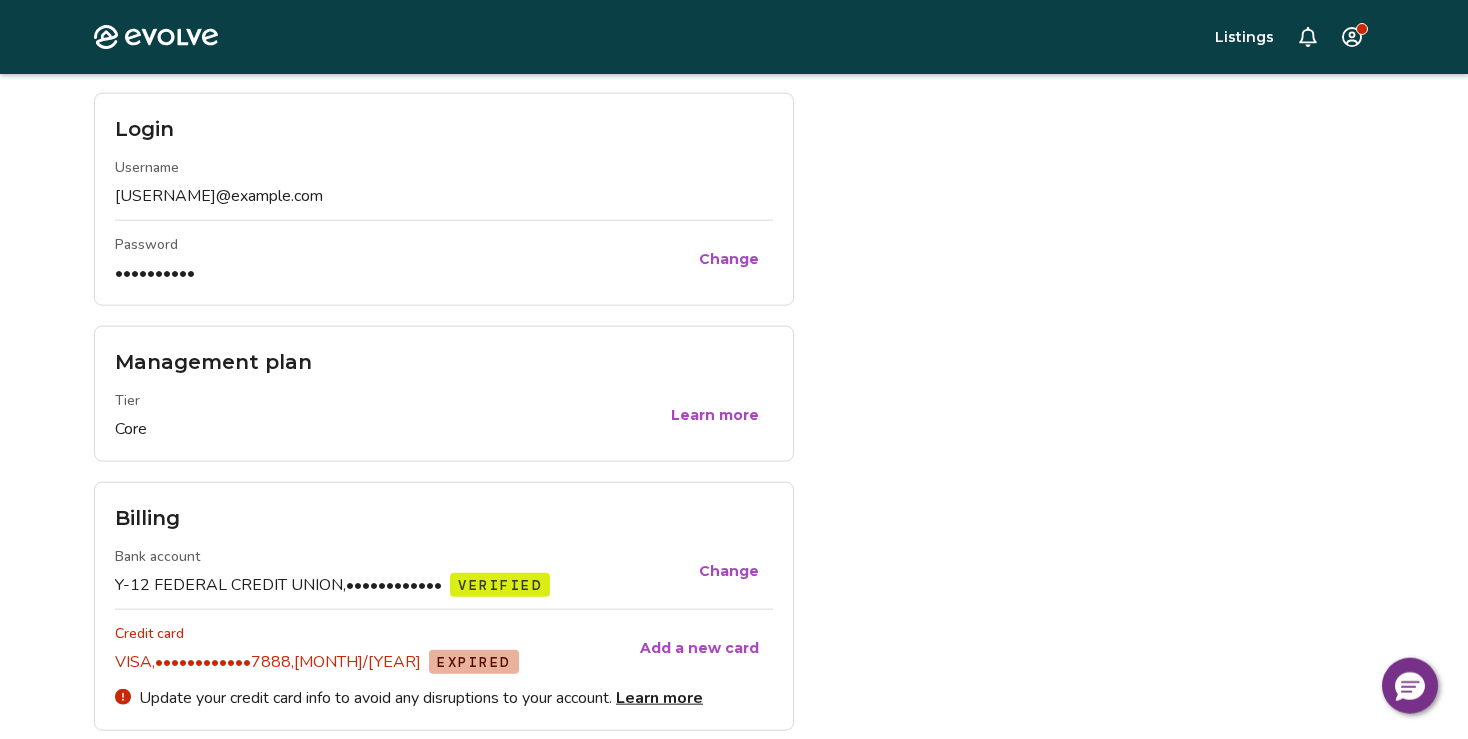 scroll, scrollTop: 664, scrollLeft: 0, axis: vertical 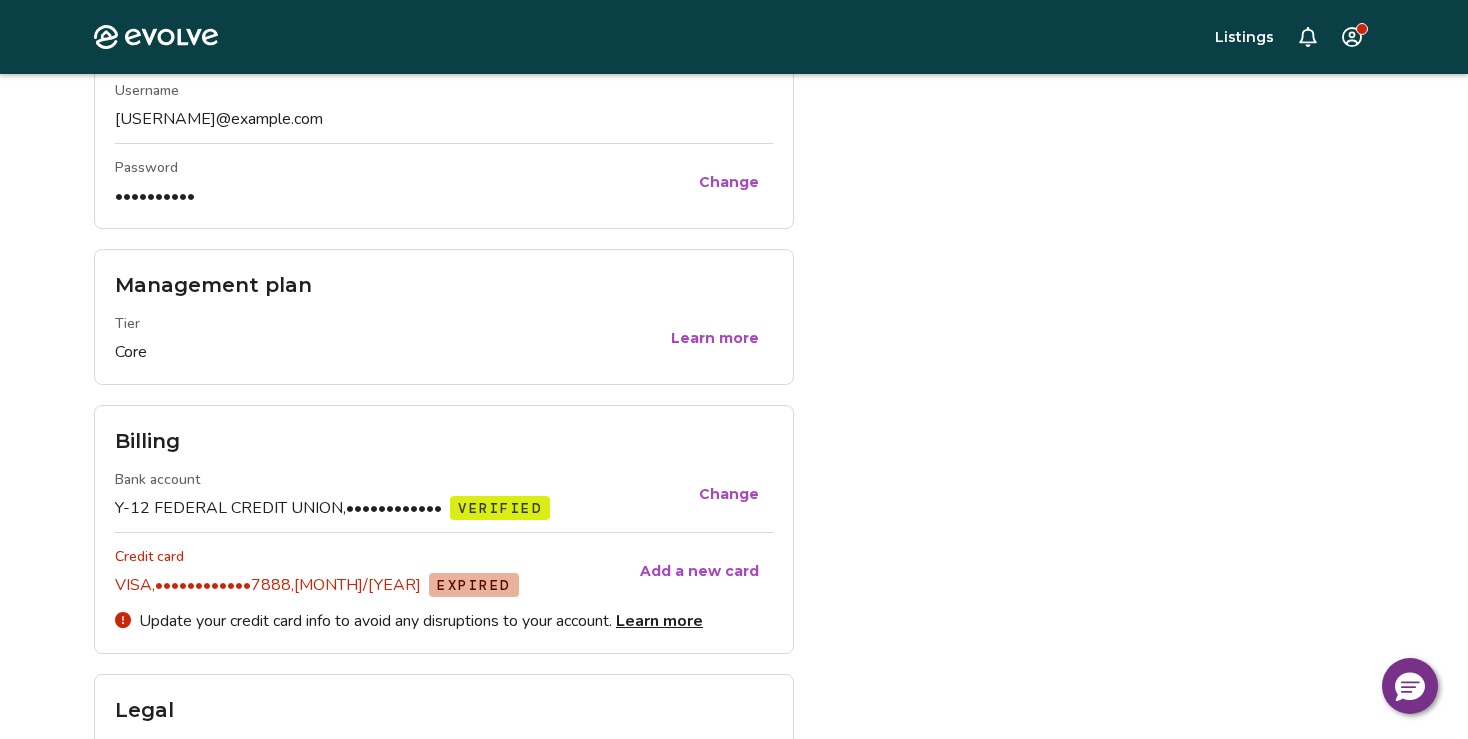 click on "Change" at bounding box center [729, 494] 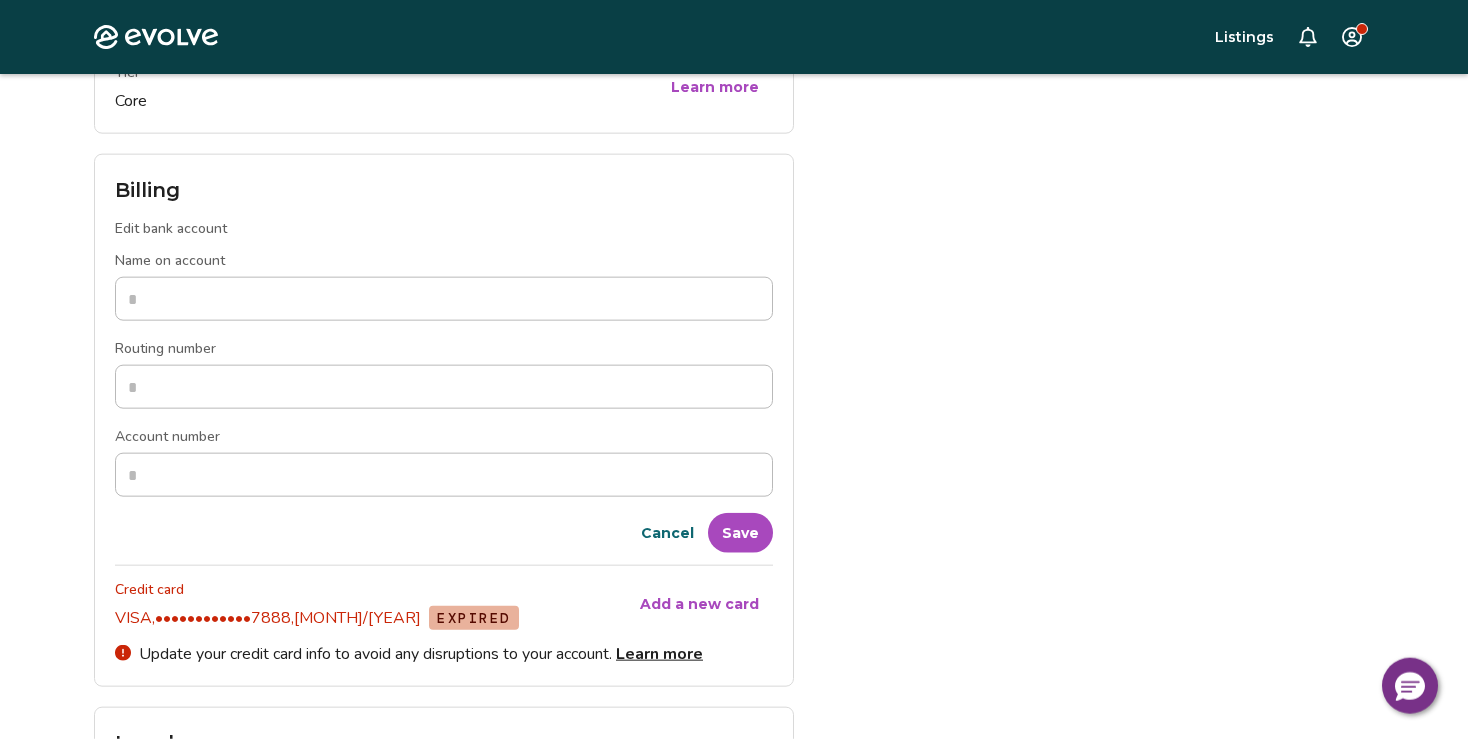 scroll, scrollTop: 981, scrollLeft: 0, axis: vertical 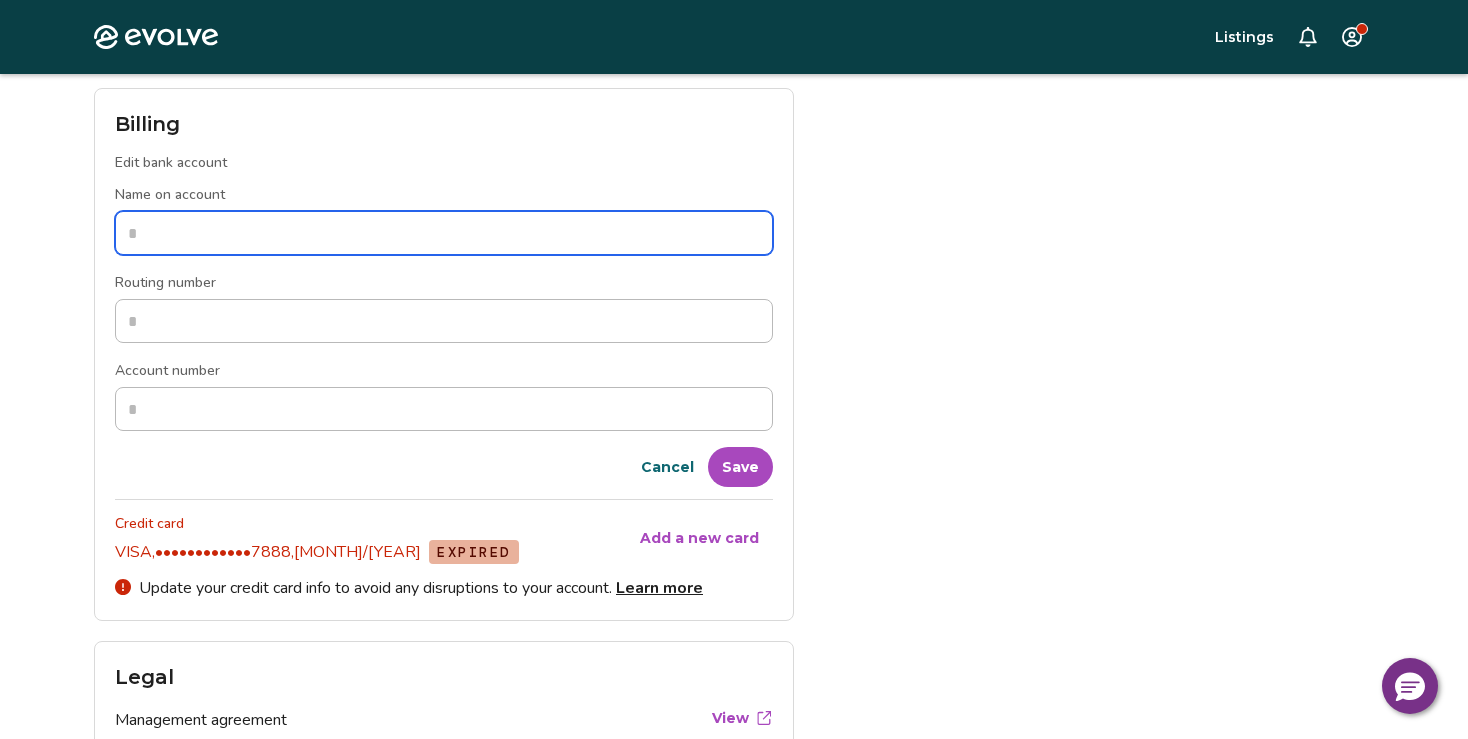 click on "Name on account" at bounding box center [444, 233] 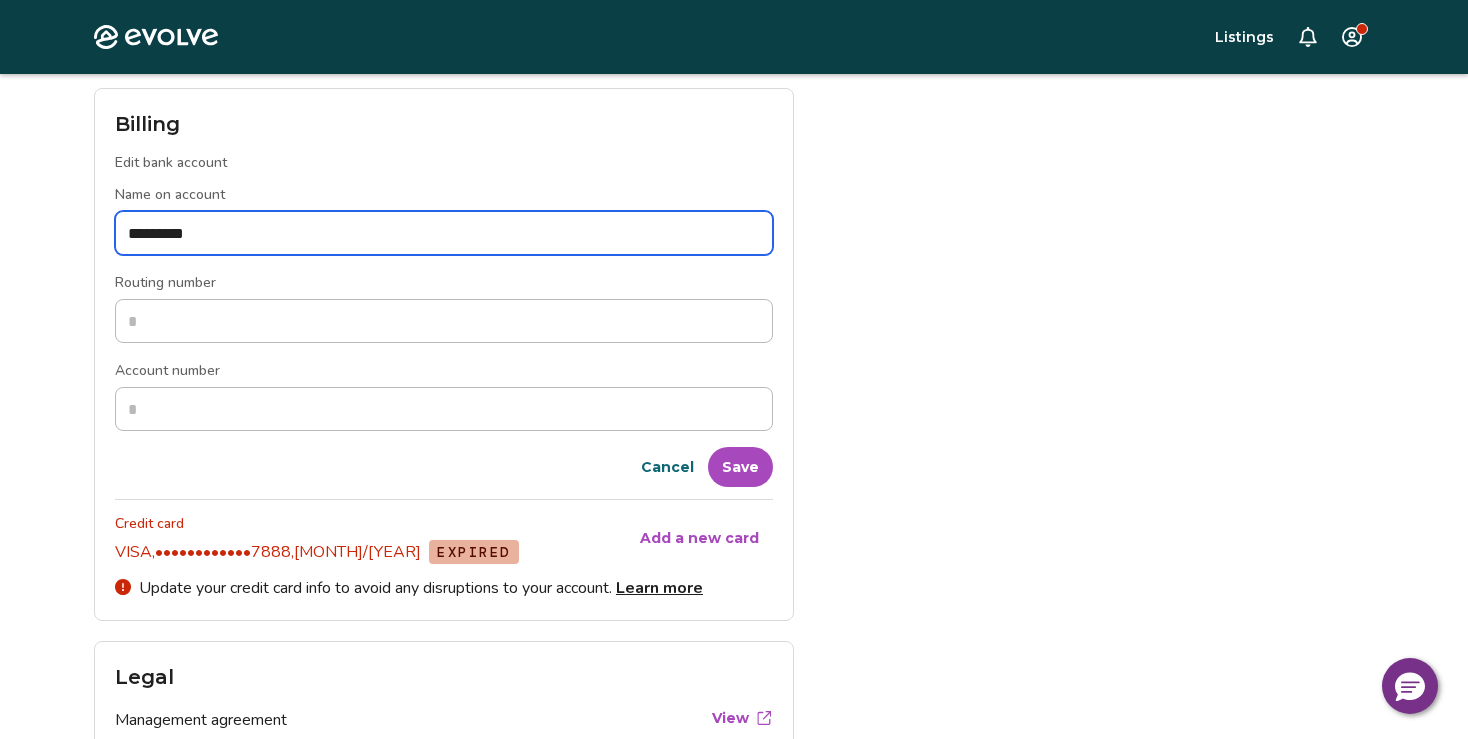 type on "**********" 